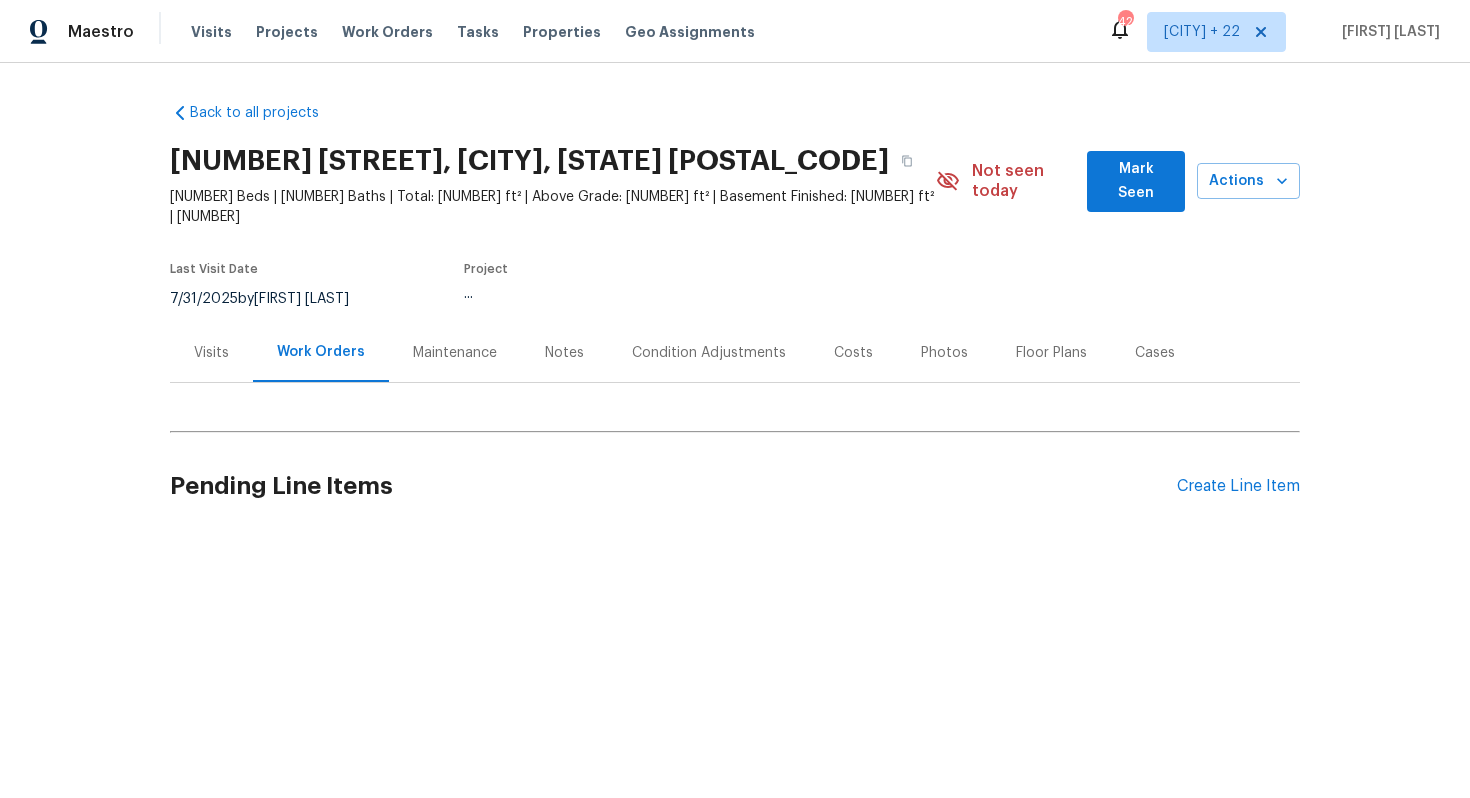 scroll, scrollTop: 0, scrollLeft: 0, axis: both 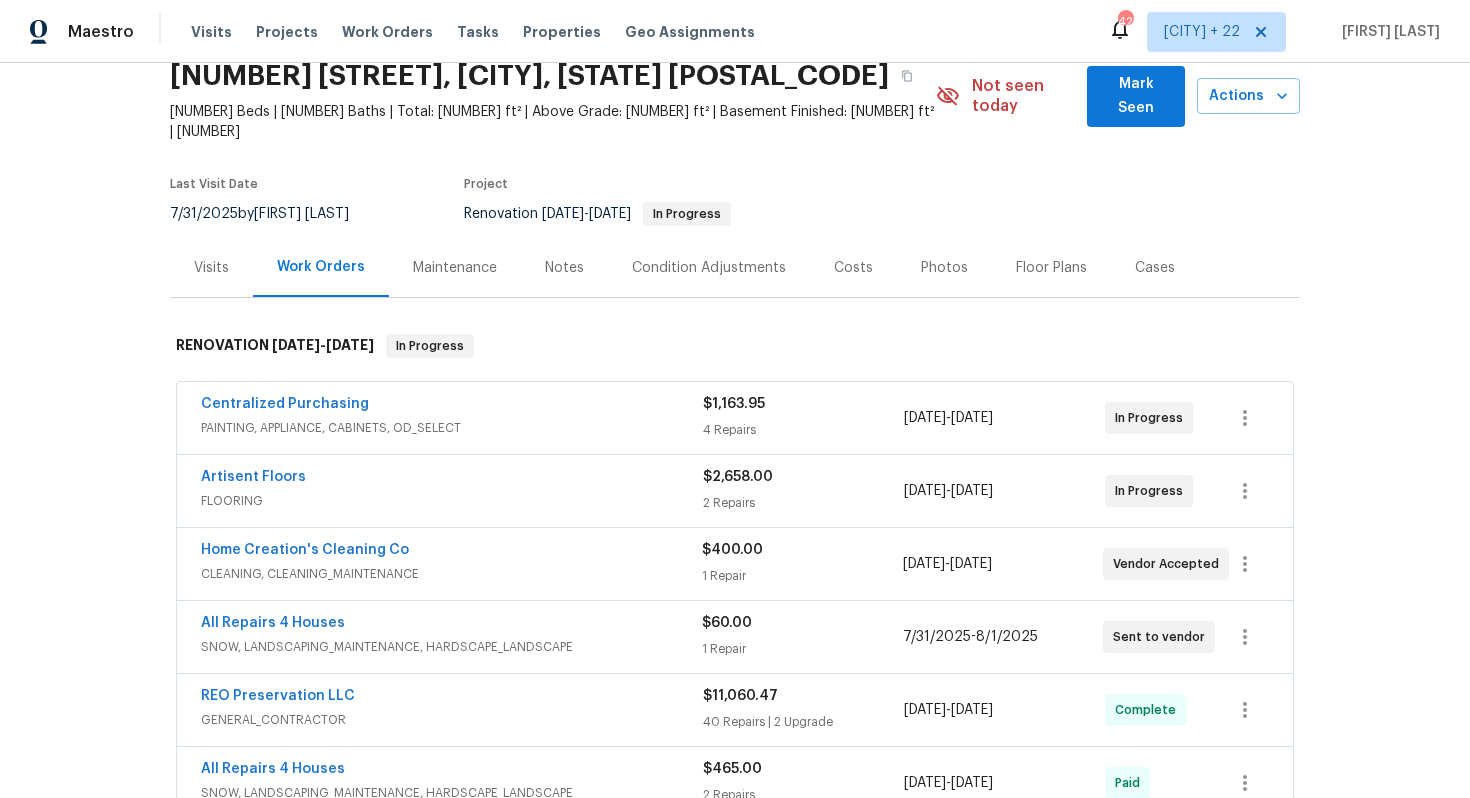 click on "All Repairs 4 Houses" at bounding box center [451, 625] 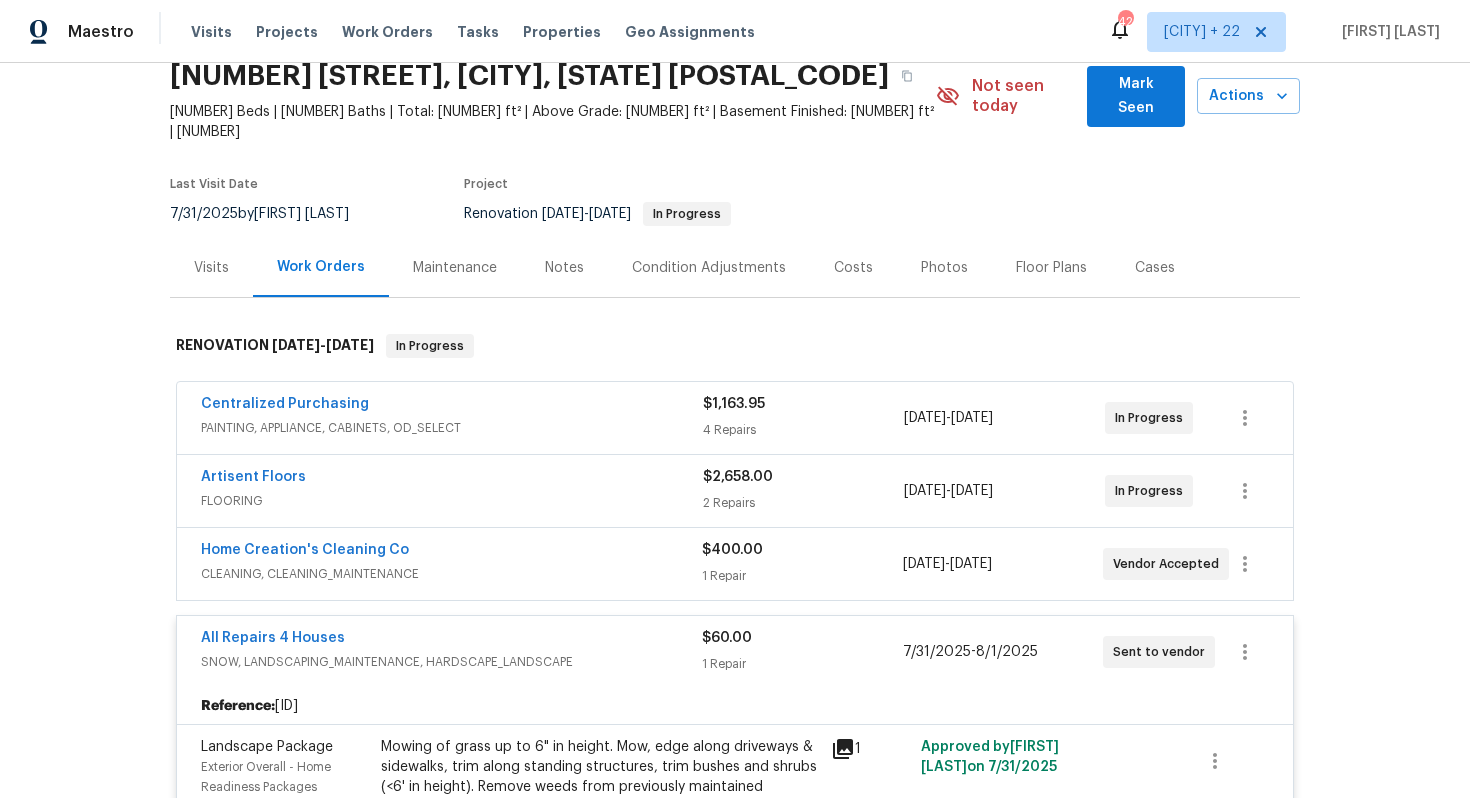 click on "CLEANING, CLEANING_MAINTENANCE" at bounding box center (451, 574) 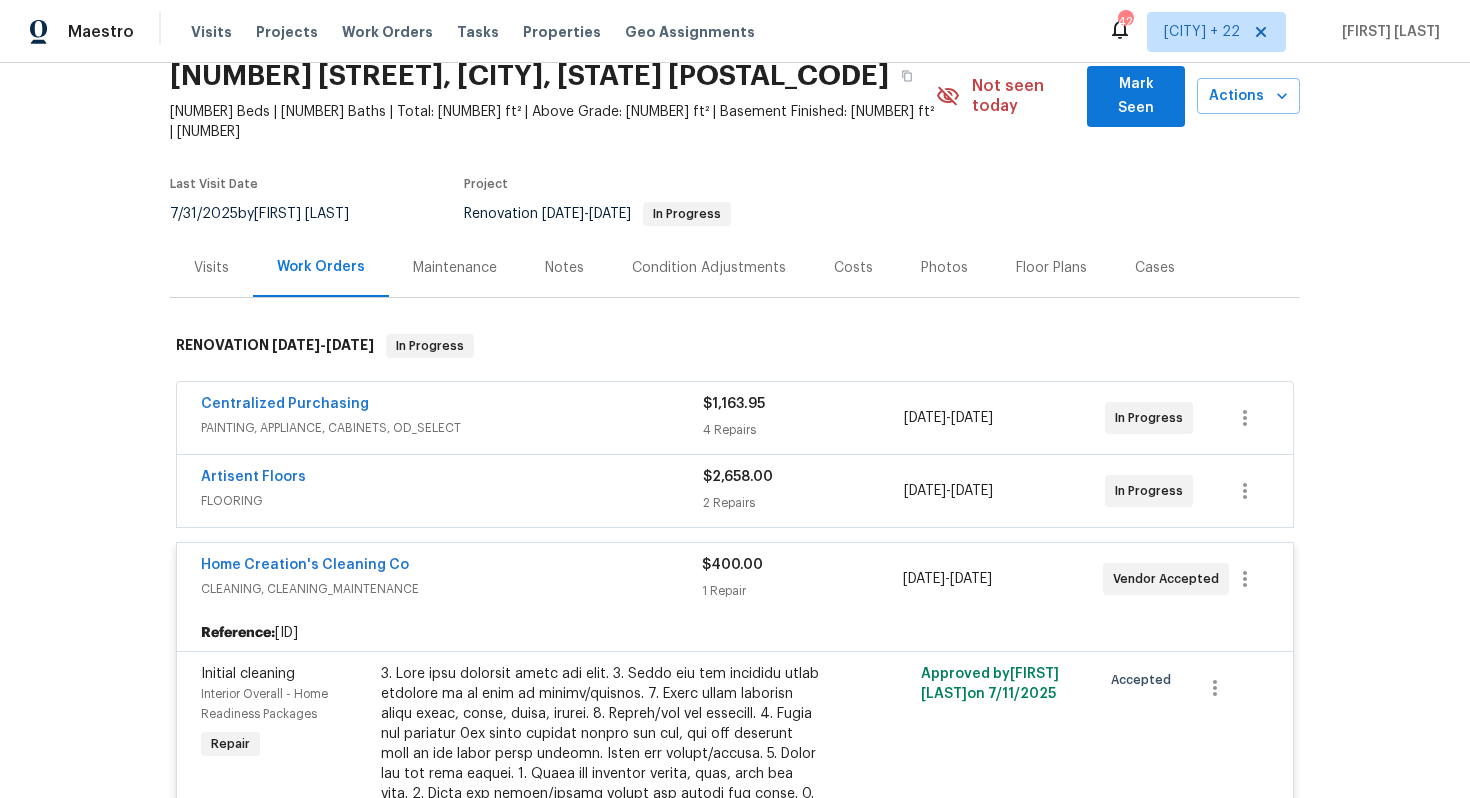 click on "FLOORING" at bounding box center (452, 501) 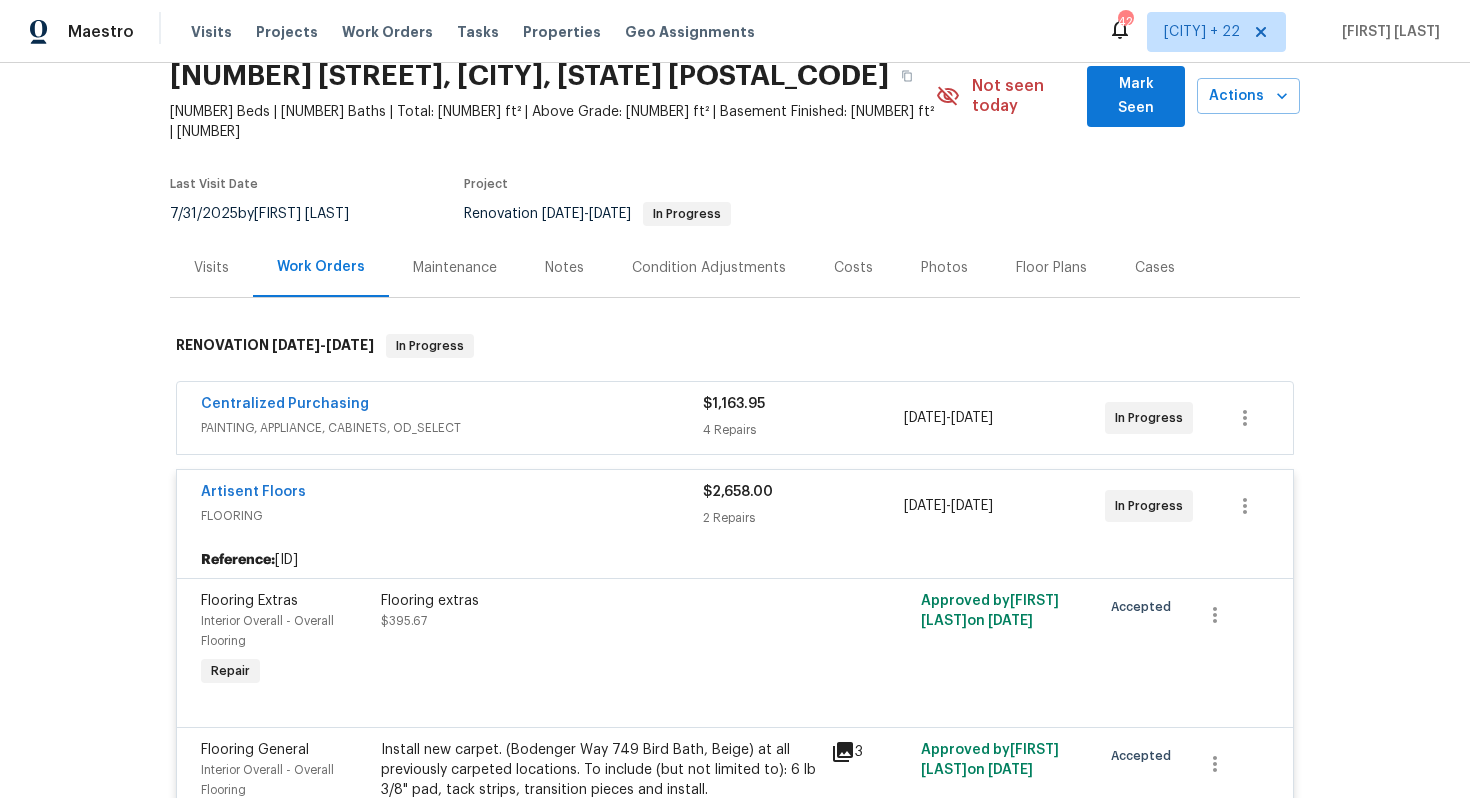 click on "Centralized Purchasing" at bounding box center [452, 406] 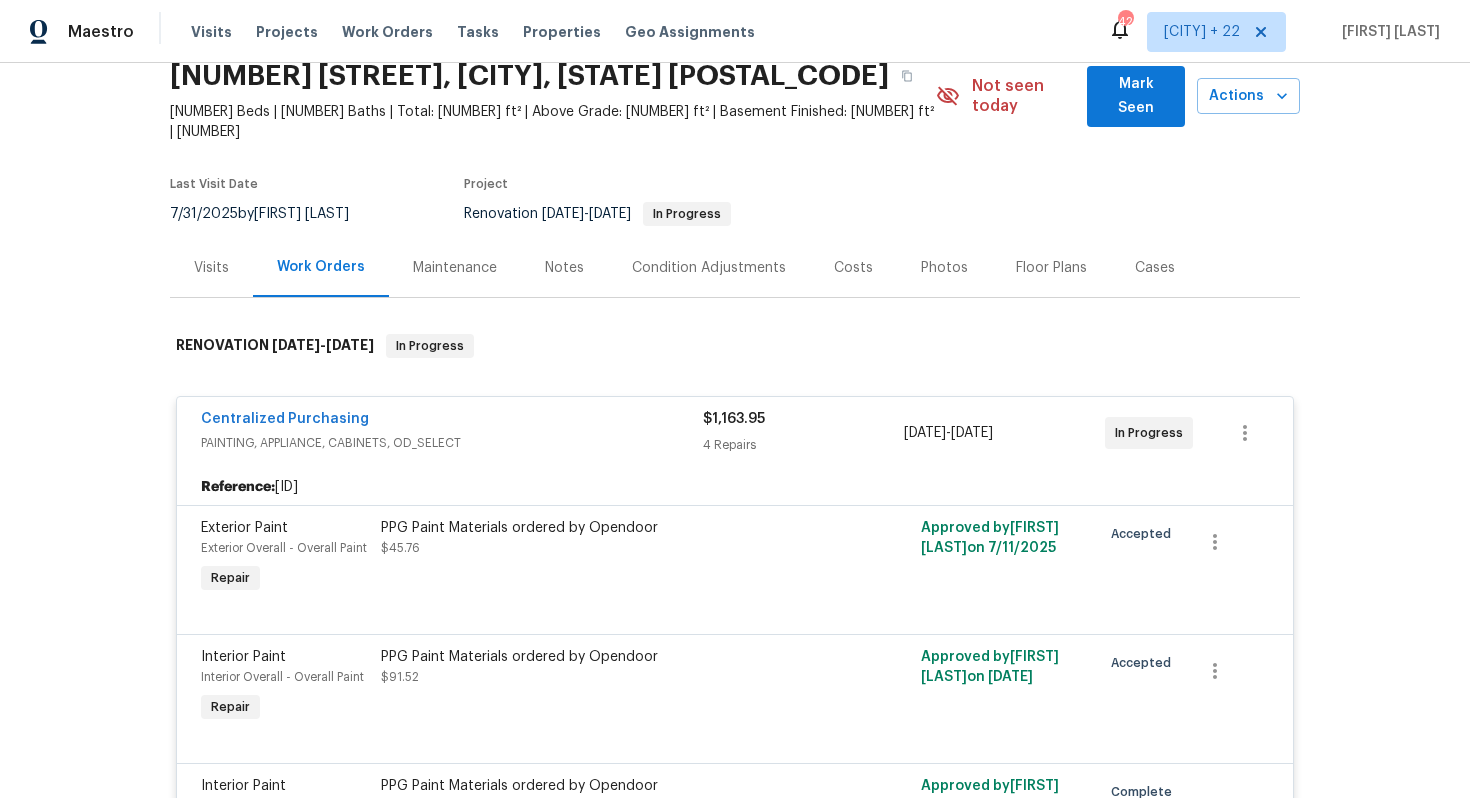 click on "PAINTING, APPLIANCE, CABINETS, OD_SELECT" at bounding box center [452, 443] 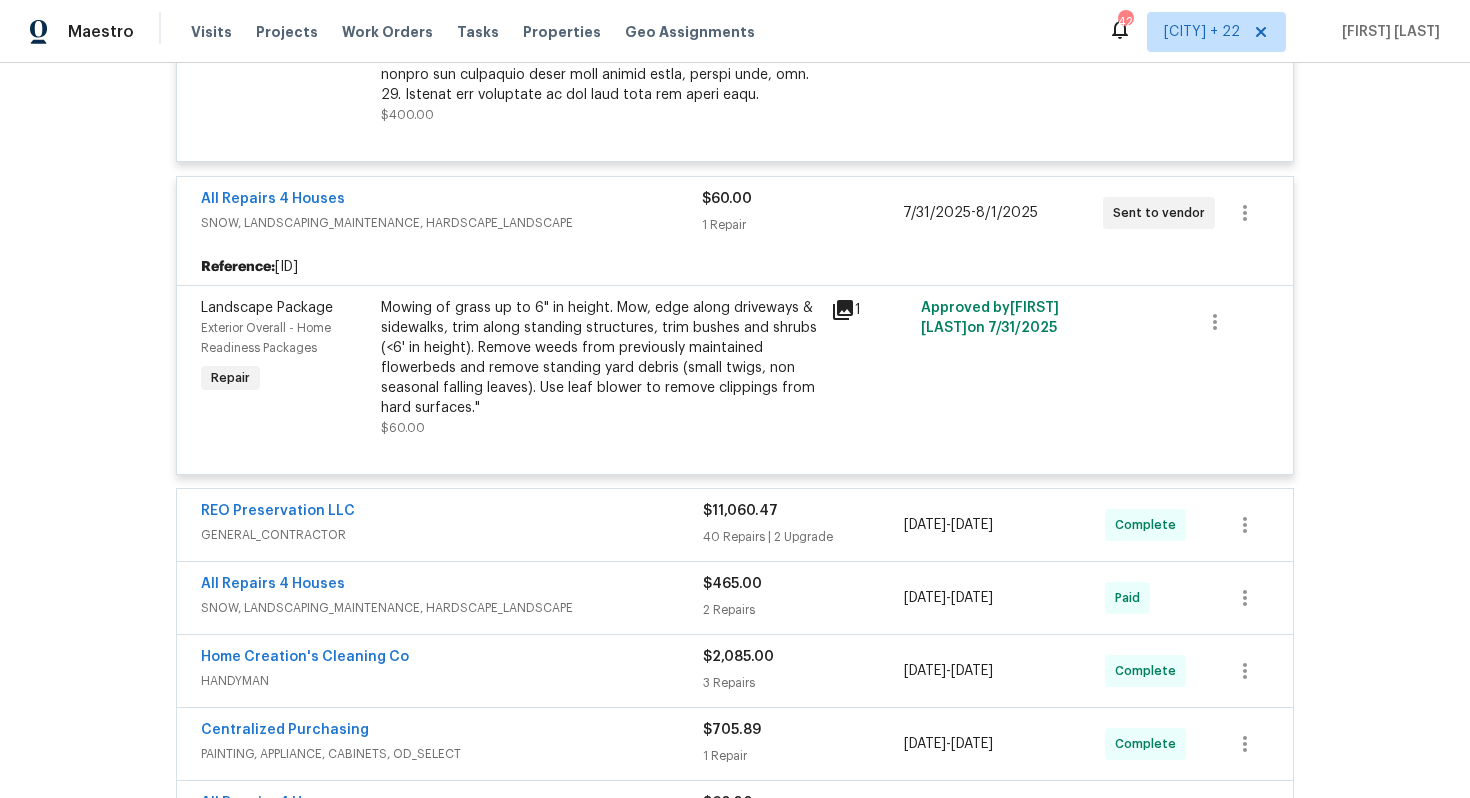 scroll, scrollTop: 1800, scrollLeft: 0, axis: vertical 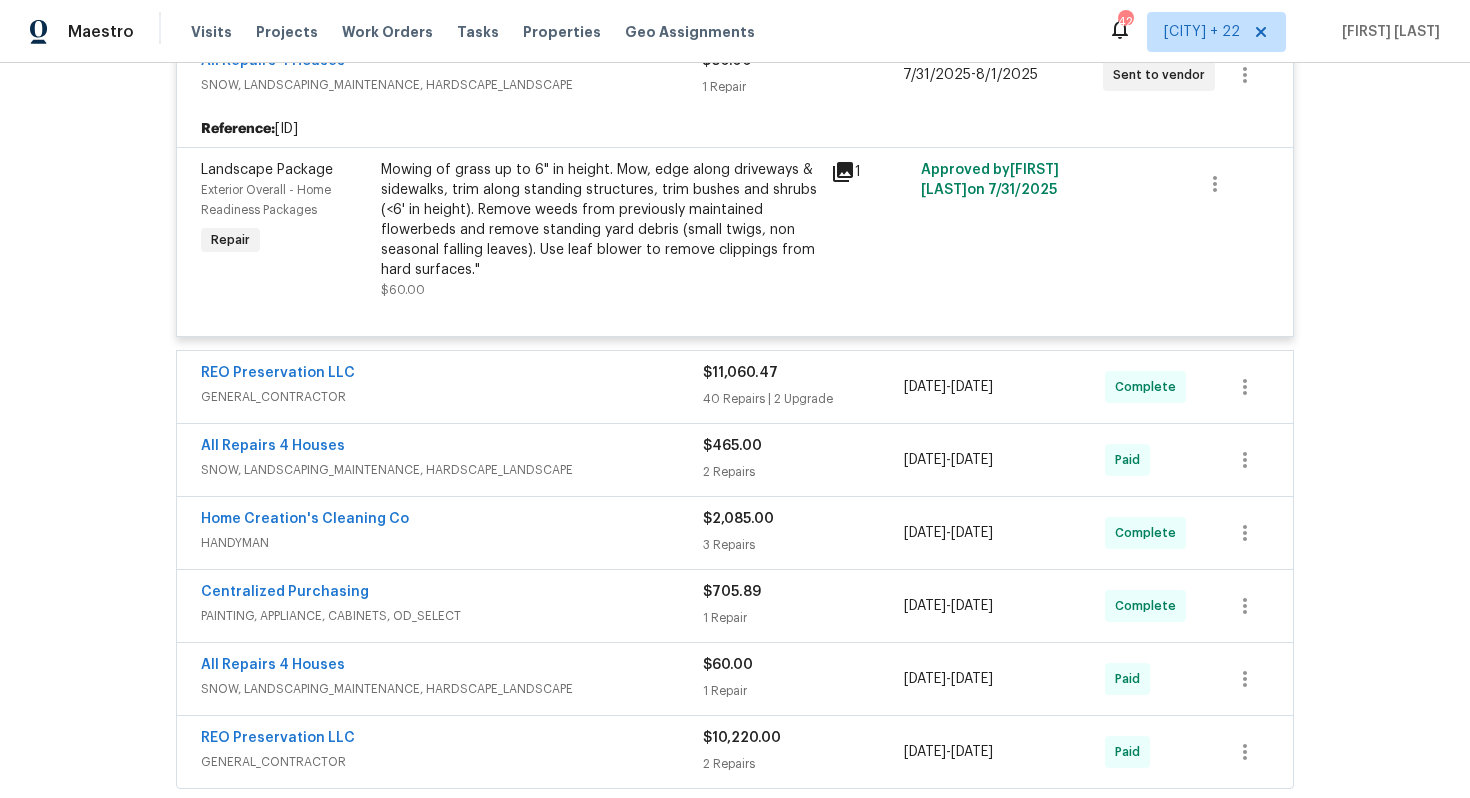 click on "REO Preservation LLC GENERAL_CONTRACTOR" at bounding box center (452, 387) 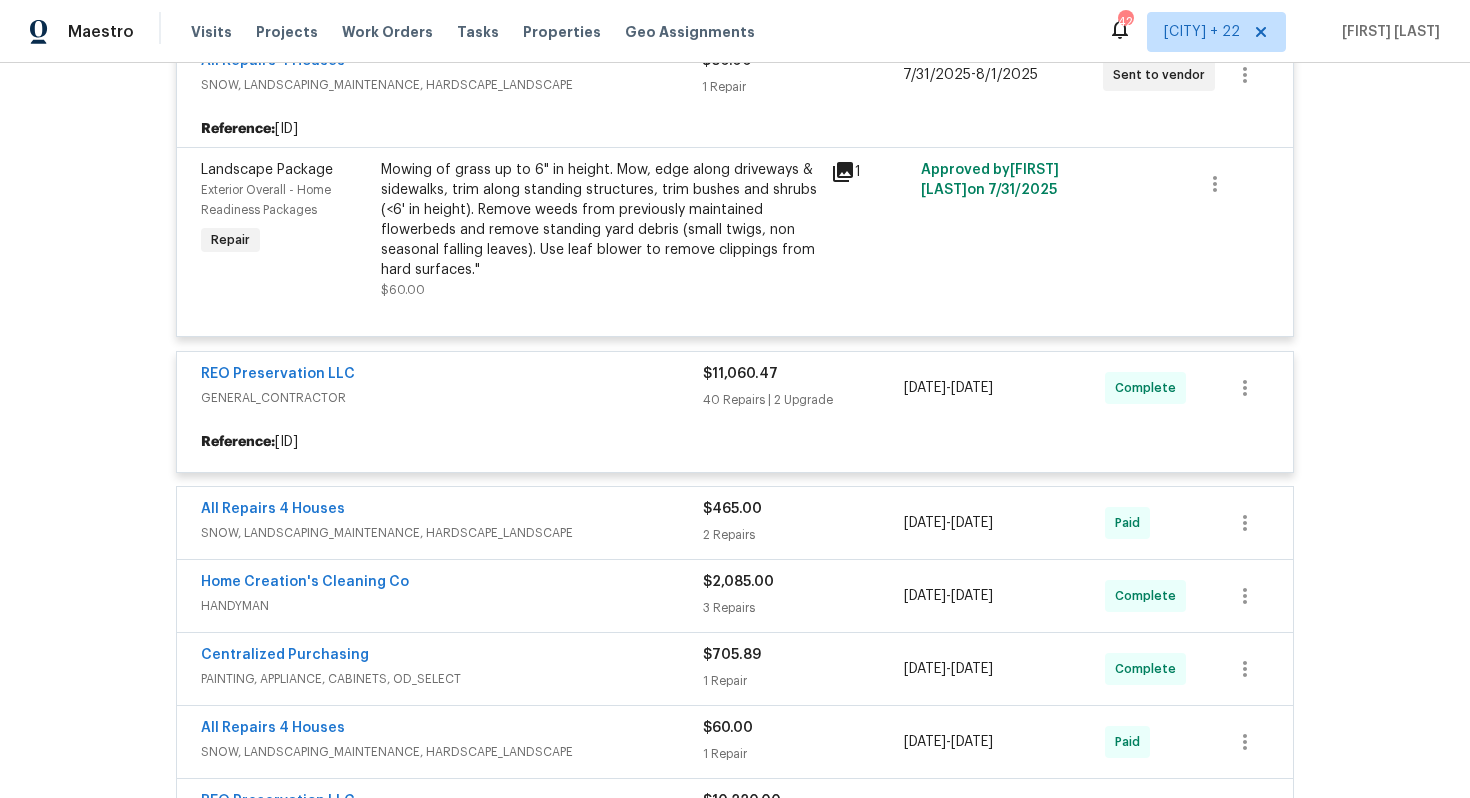click at bounding box center (735, -272) 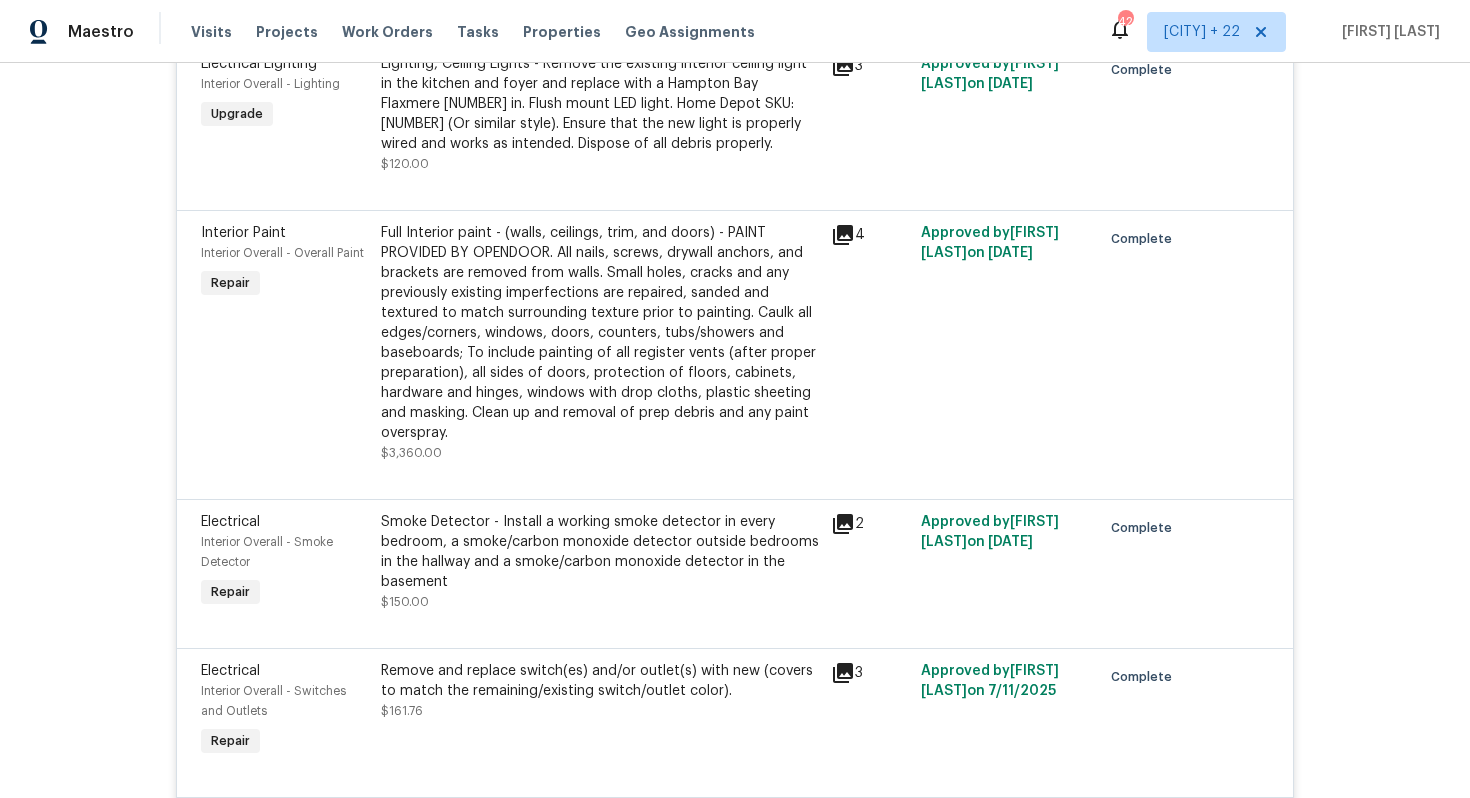 scroll, scrollTop: 7466, scrollLeft: 0, axis: vertical 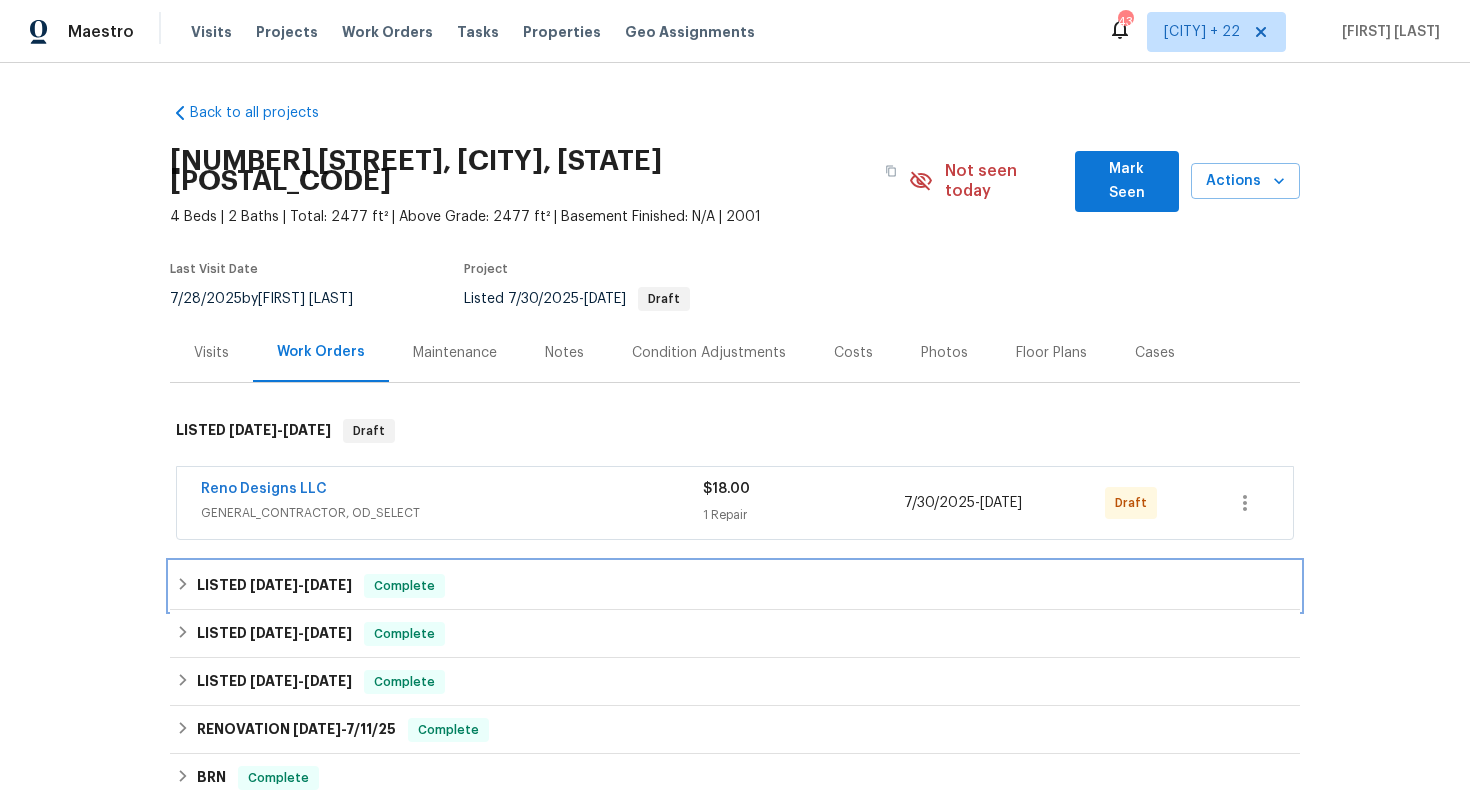 click on "LISTED [DATE] - [DATE] Complete" at bounding box center (735, 586) 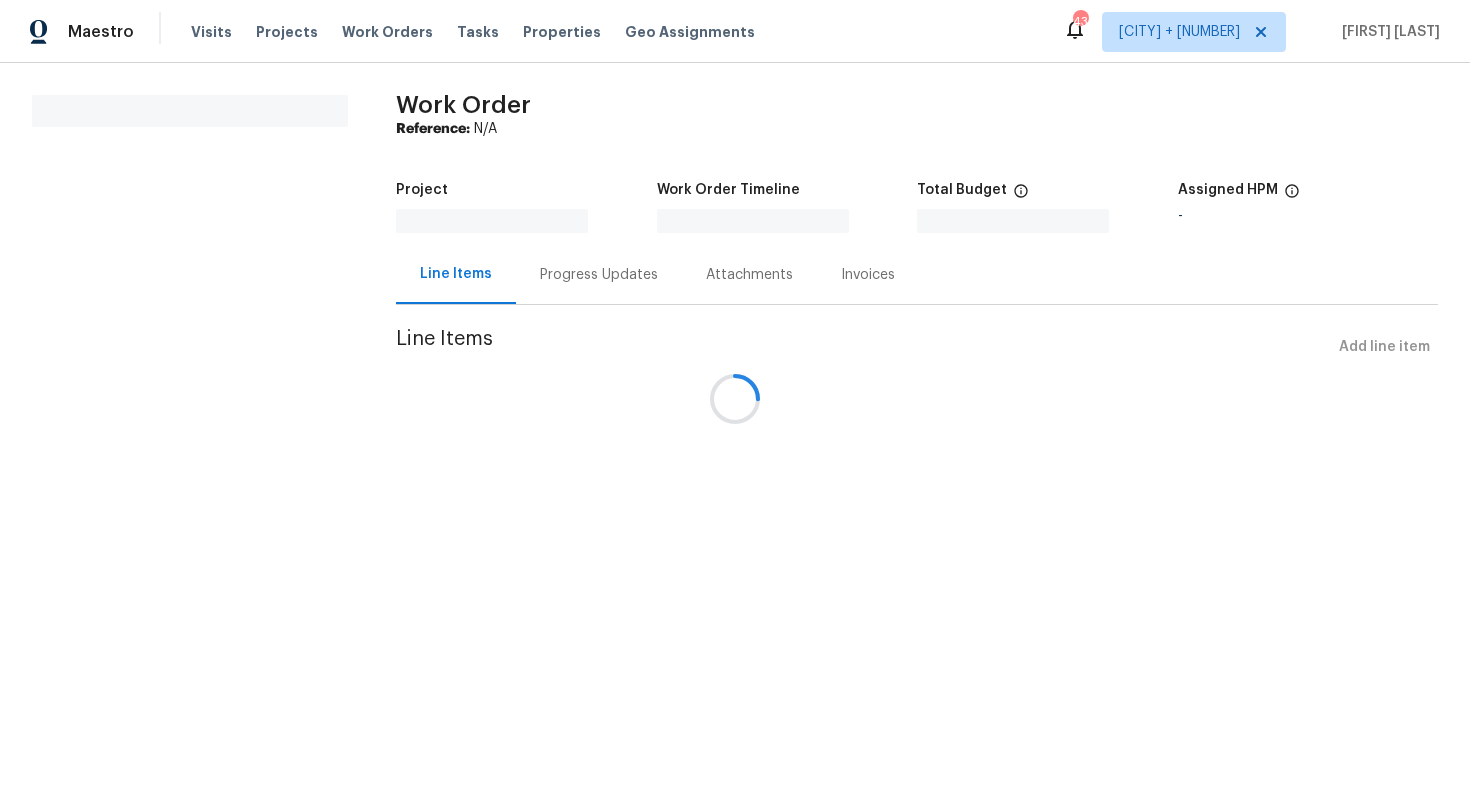 scroll, scrollTop: 0, scrollLeft: 0, axis: both 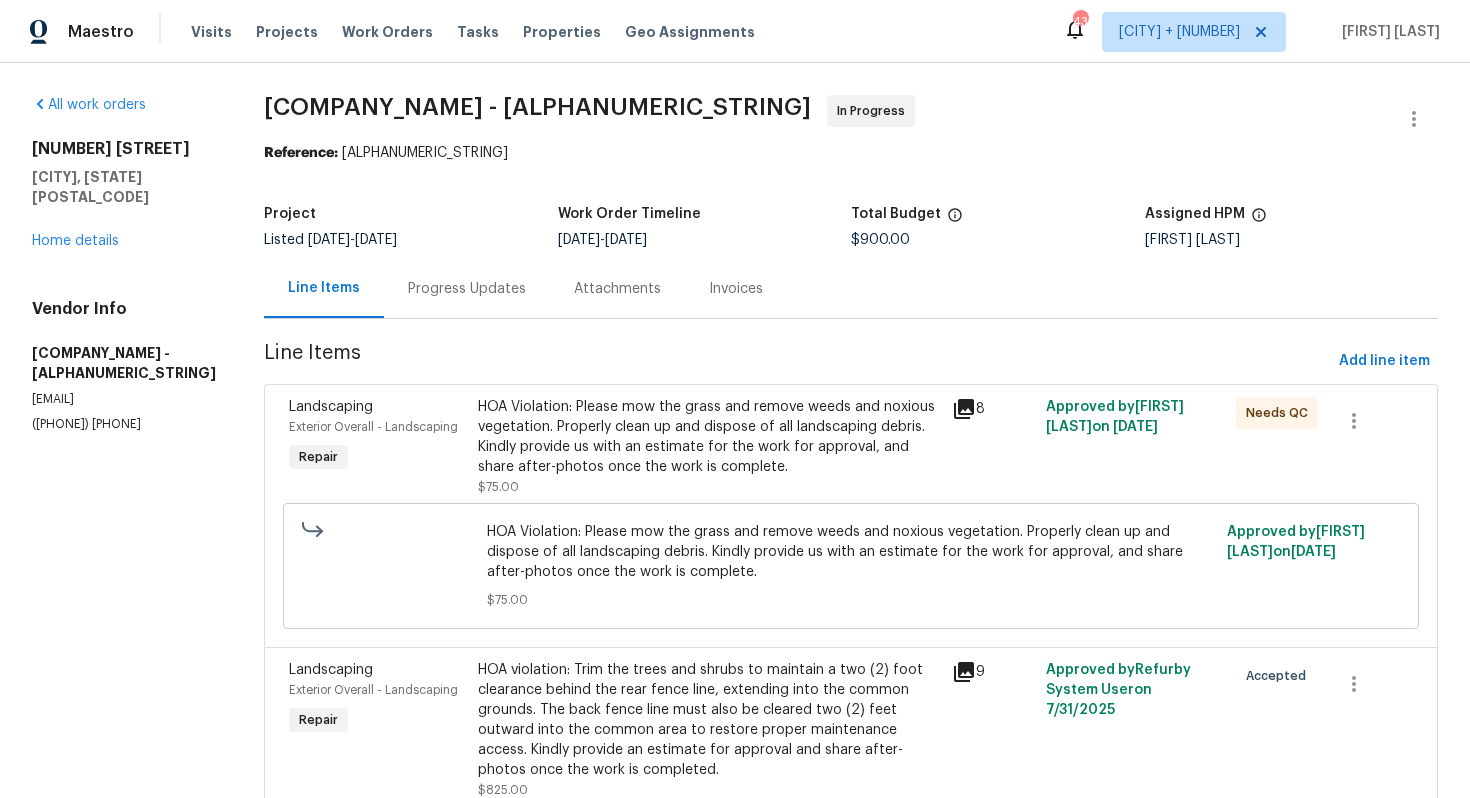 click on "Progress Updates" at bounding box center [467, 288] 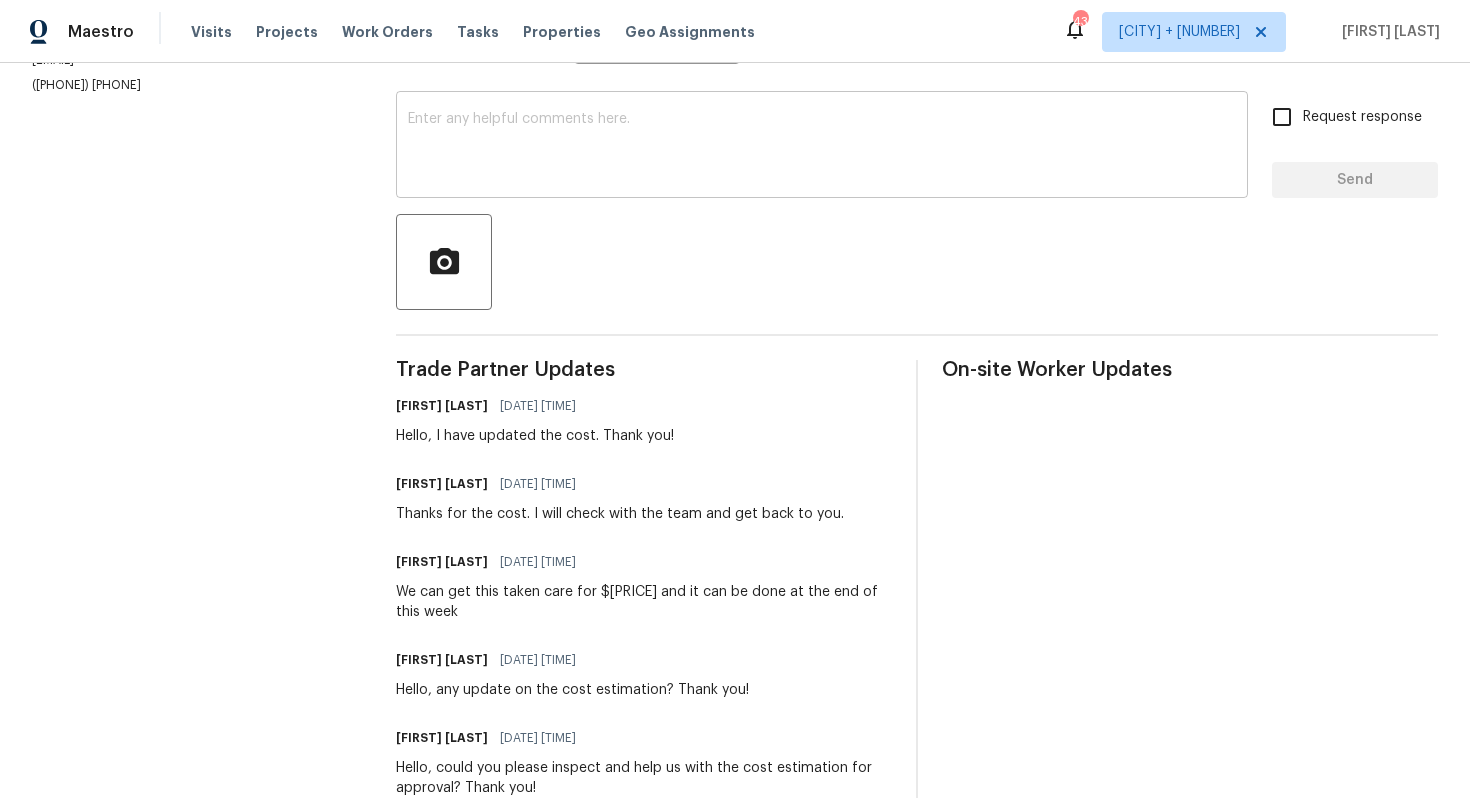 scroll, scrollTop: 327, scrollLeft: 0, axis: vertical 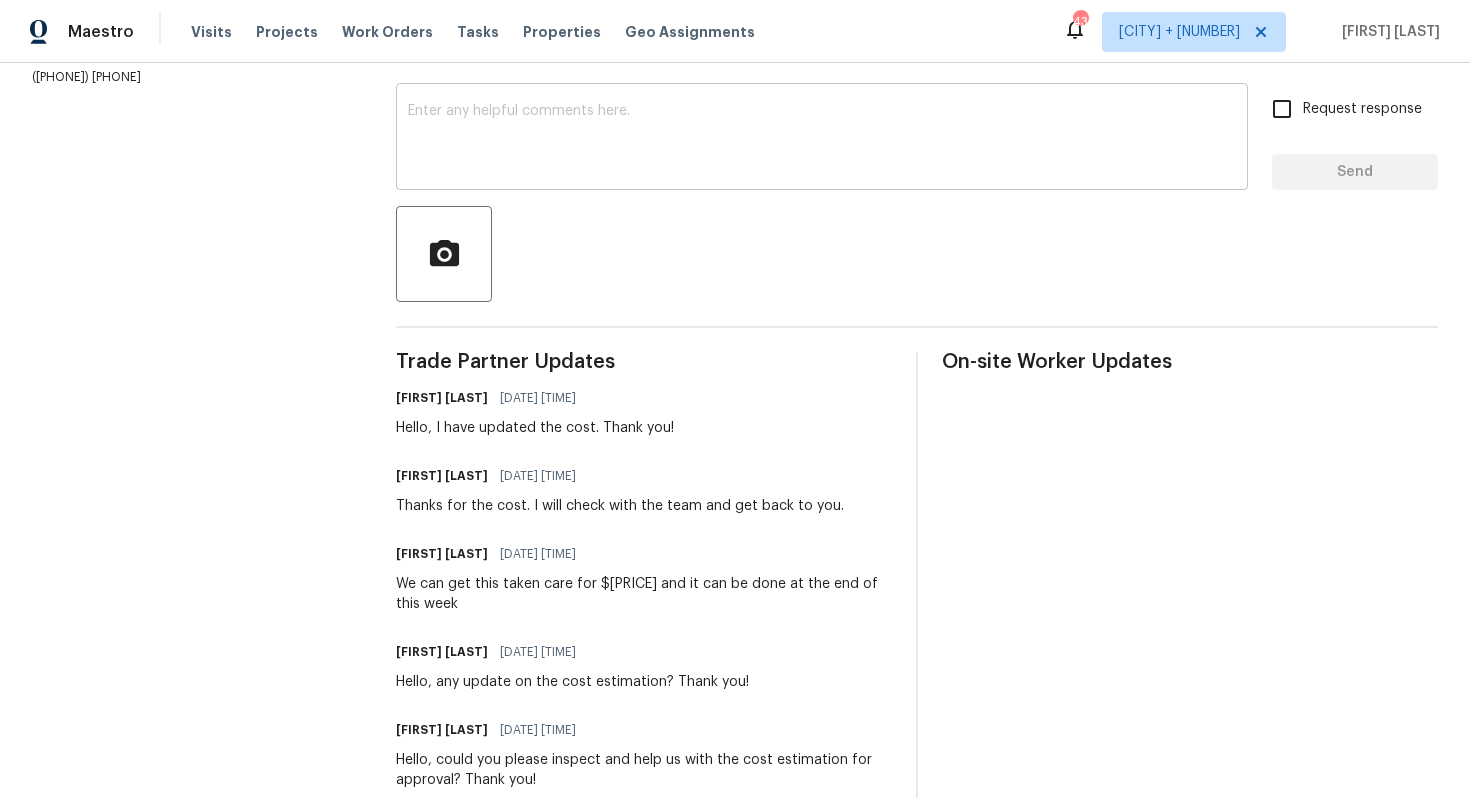 click on "x ​" at bounding box center [822, 139] 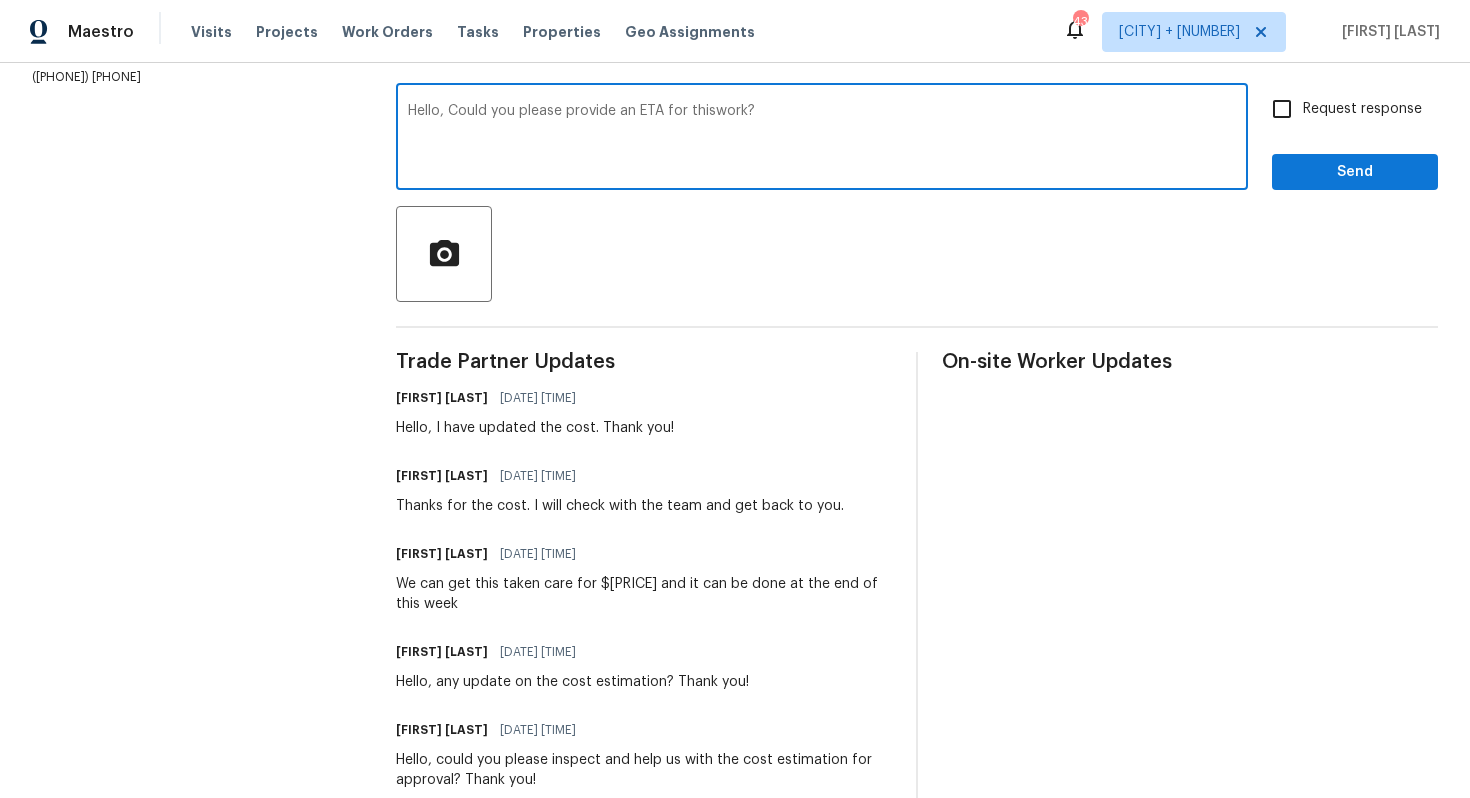 click on "Hello, Could you please provide an ETA for thiswork?" at bounding box center (822, 139) 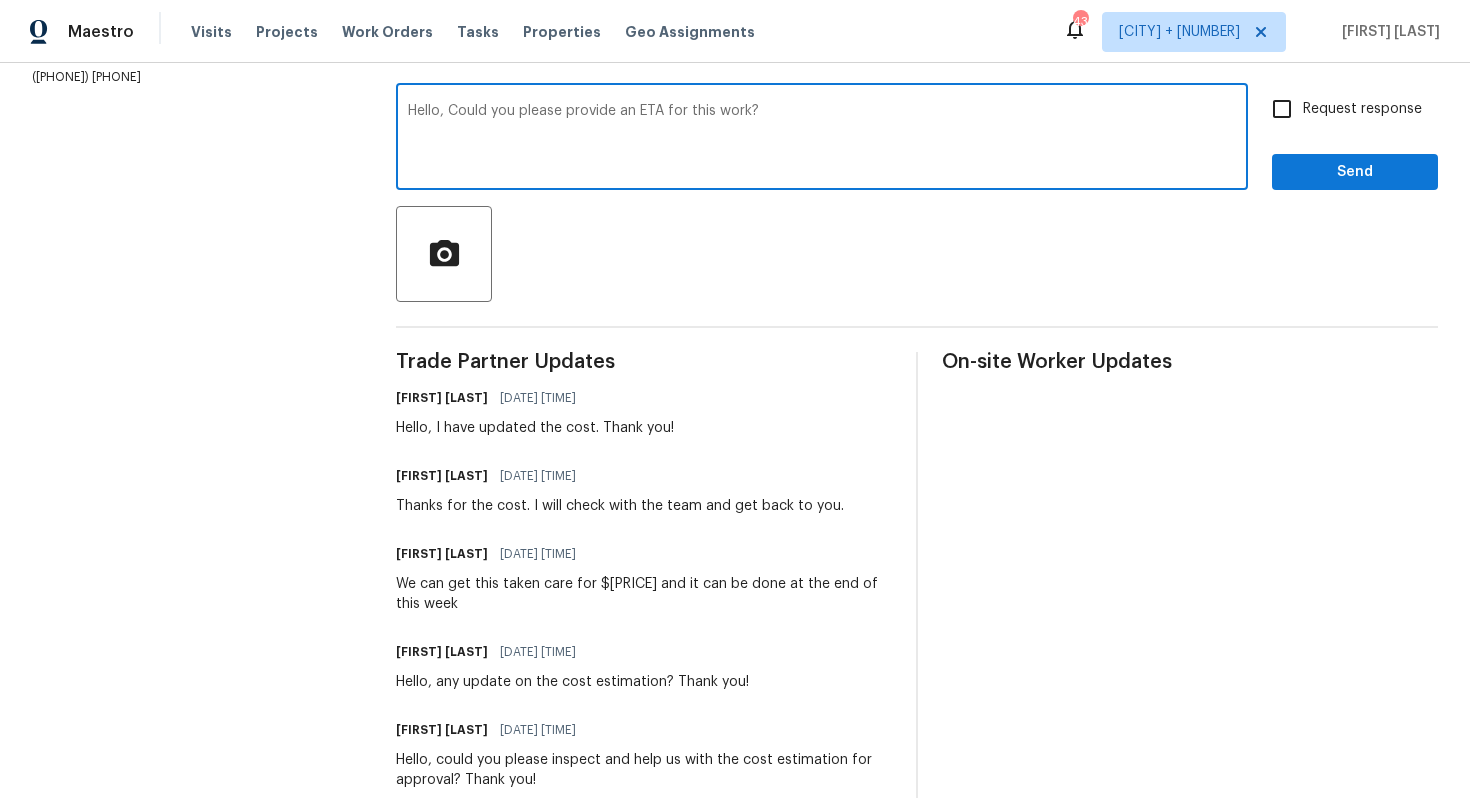 click on "Hello, Could you please provide an ETA for this work?" at bounding box center (822, 139) 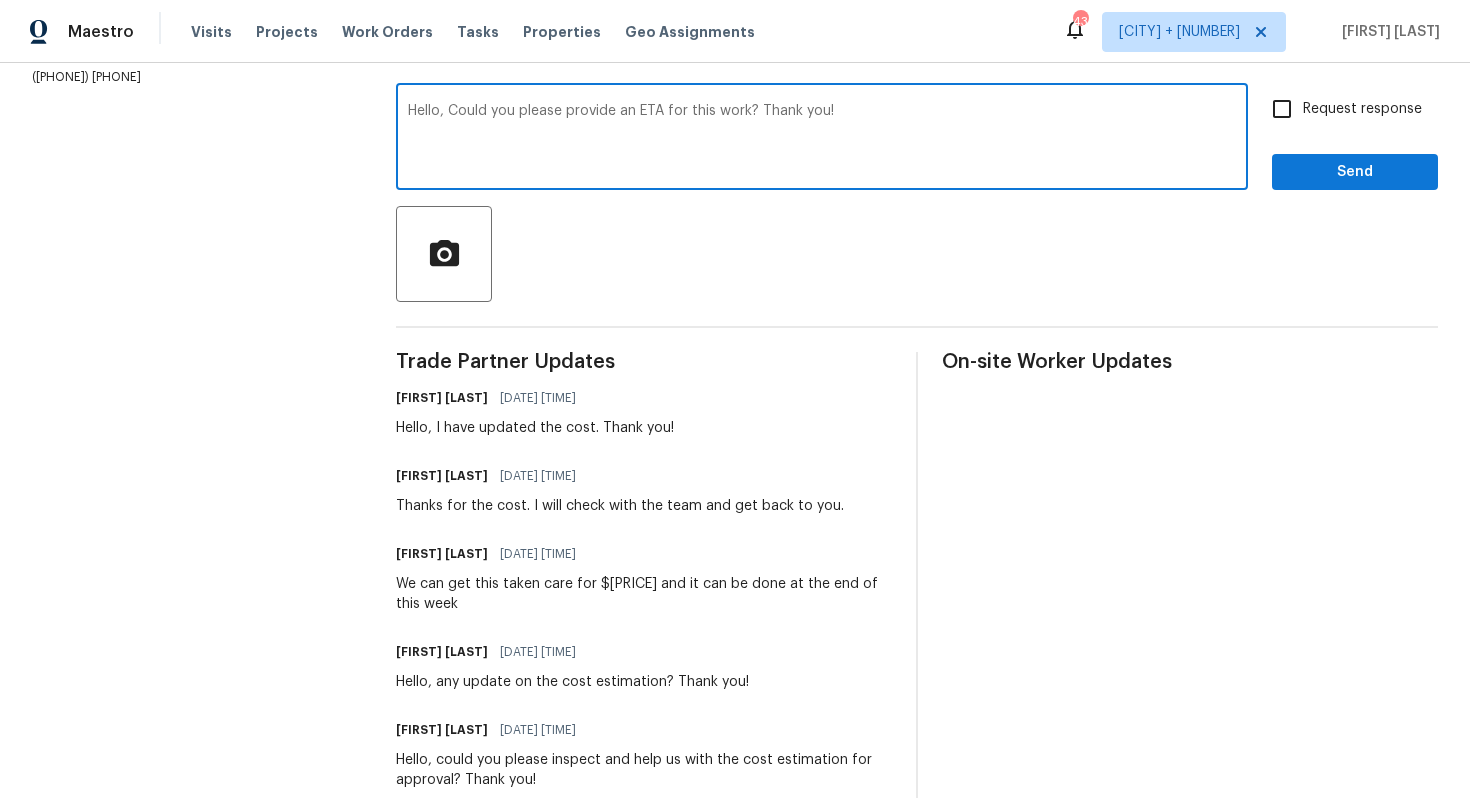 type on "Hello, Could you please provide an ETA for this work? Thank you!" 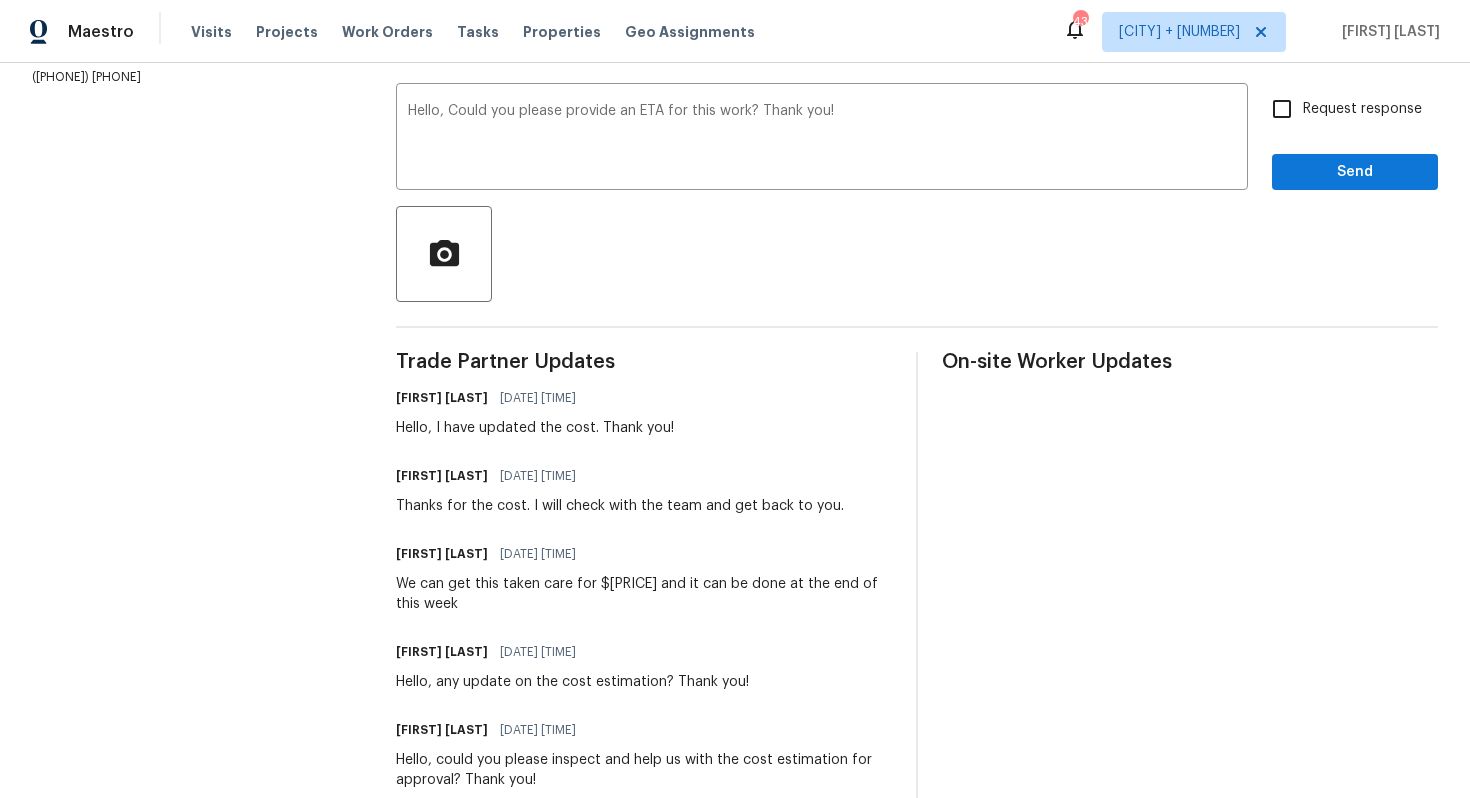 click on "Request response" at bounding box center [1362, 109] 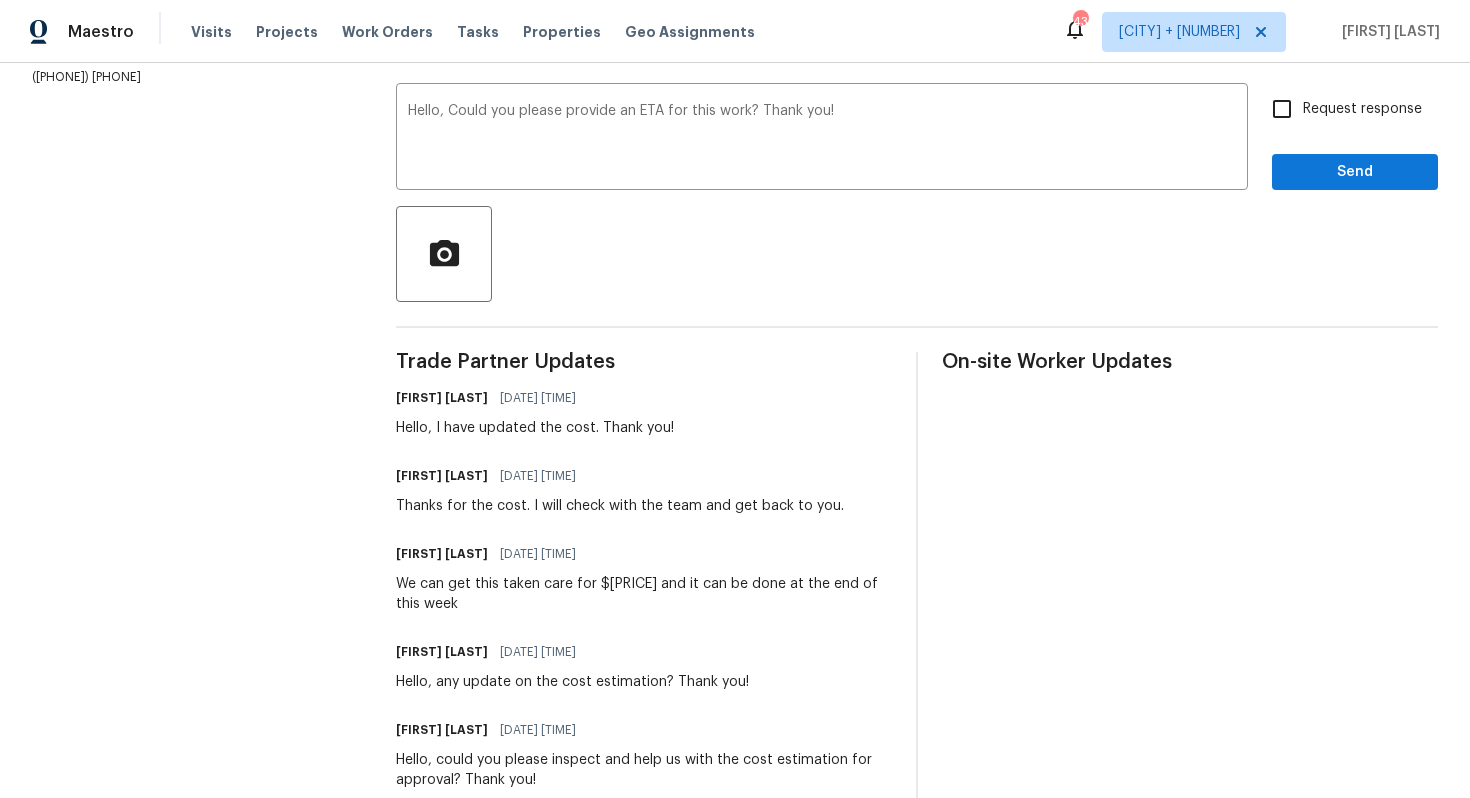 click on "Request response" at bounding box center (1282, 109) 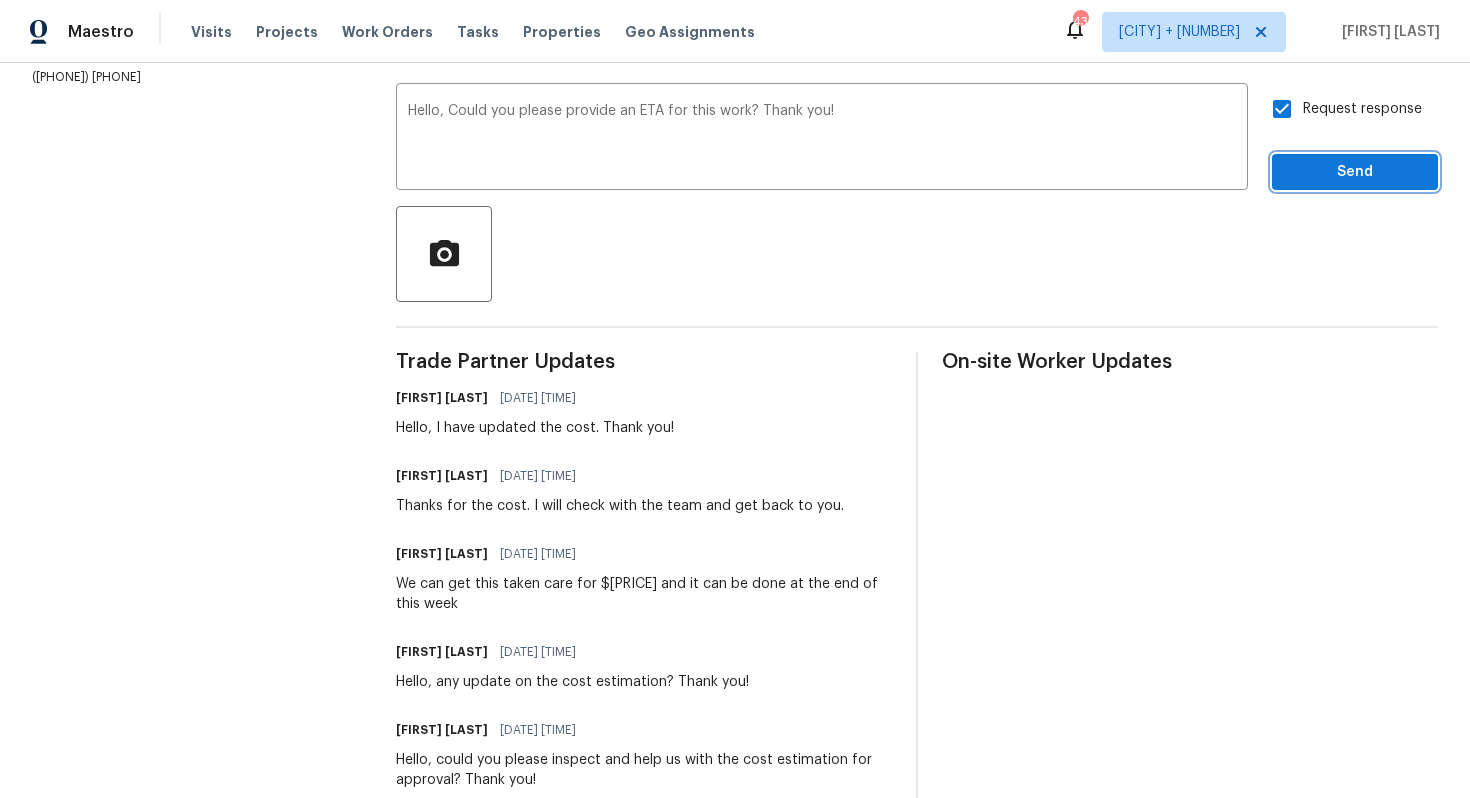 click on "Send" at bounding box center [1355, 172] 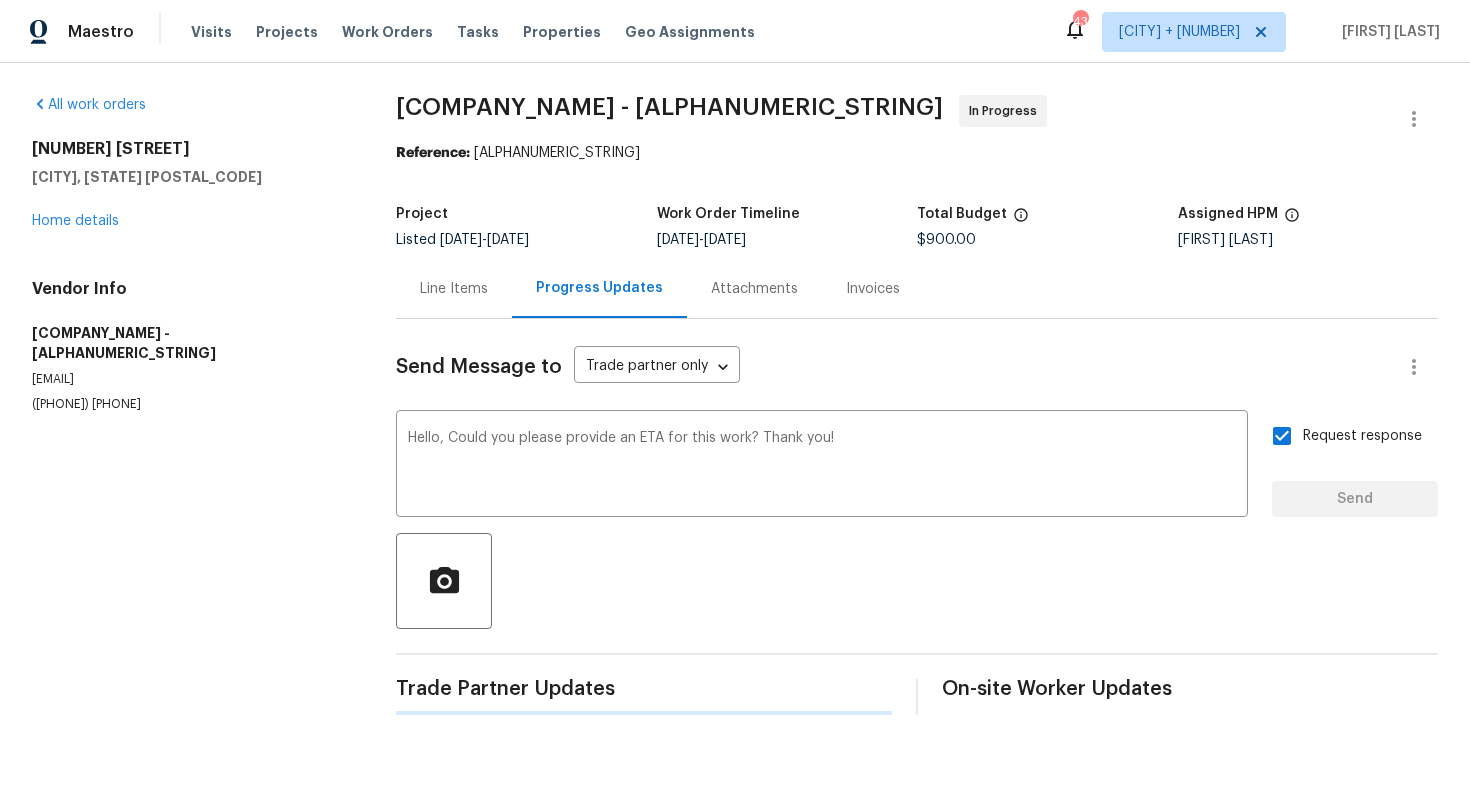 scroll, scrollTop: 0, scrollLeft: 0, axis: both 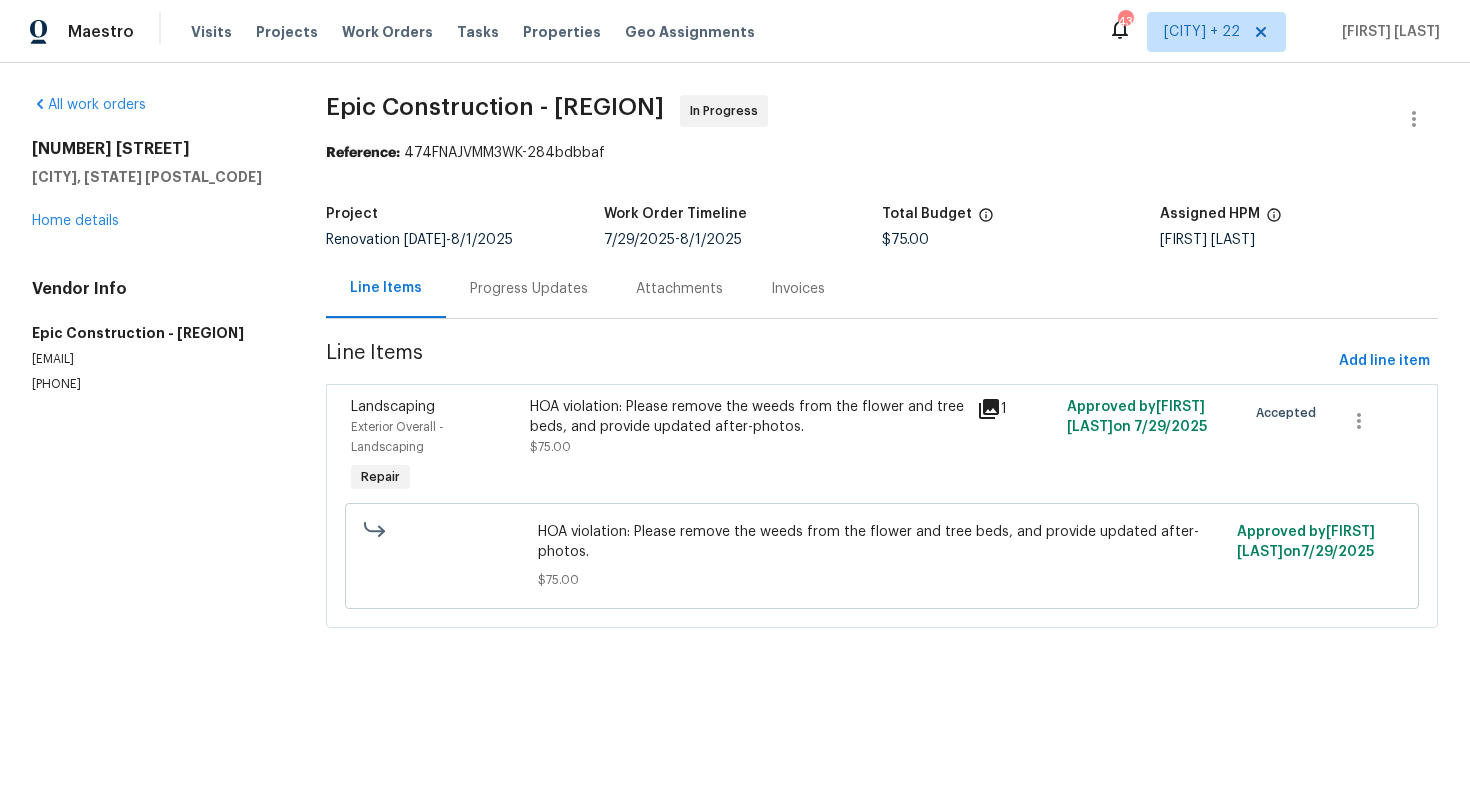 click on "Progress Updates" at bounding box center (529, 289) 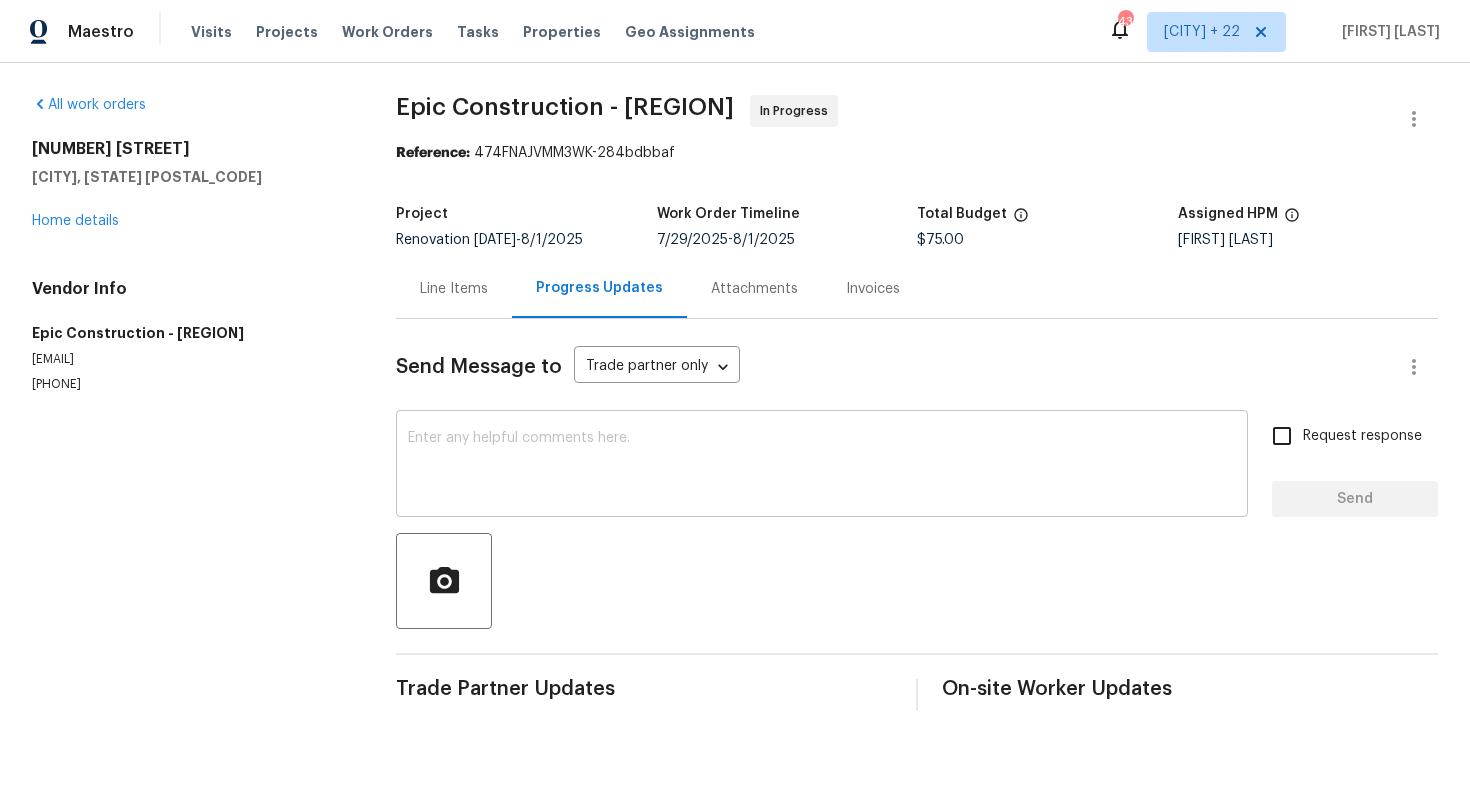 click at bounding box center [822, 466] 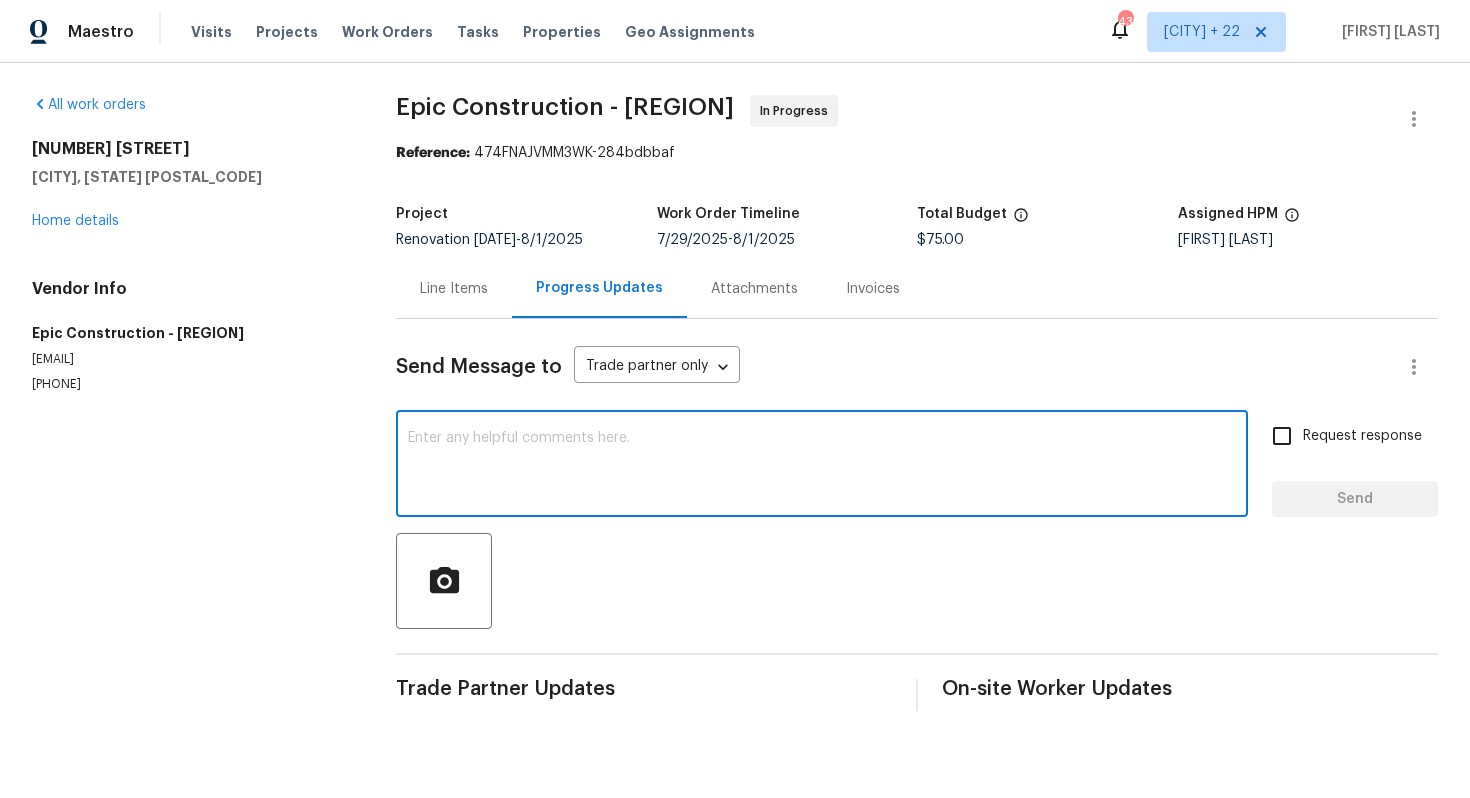 paste on "Hello, Could you please provide an ETA for this work? Thank you!" 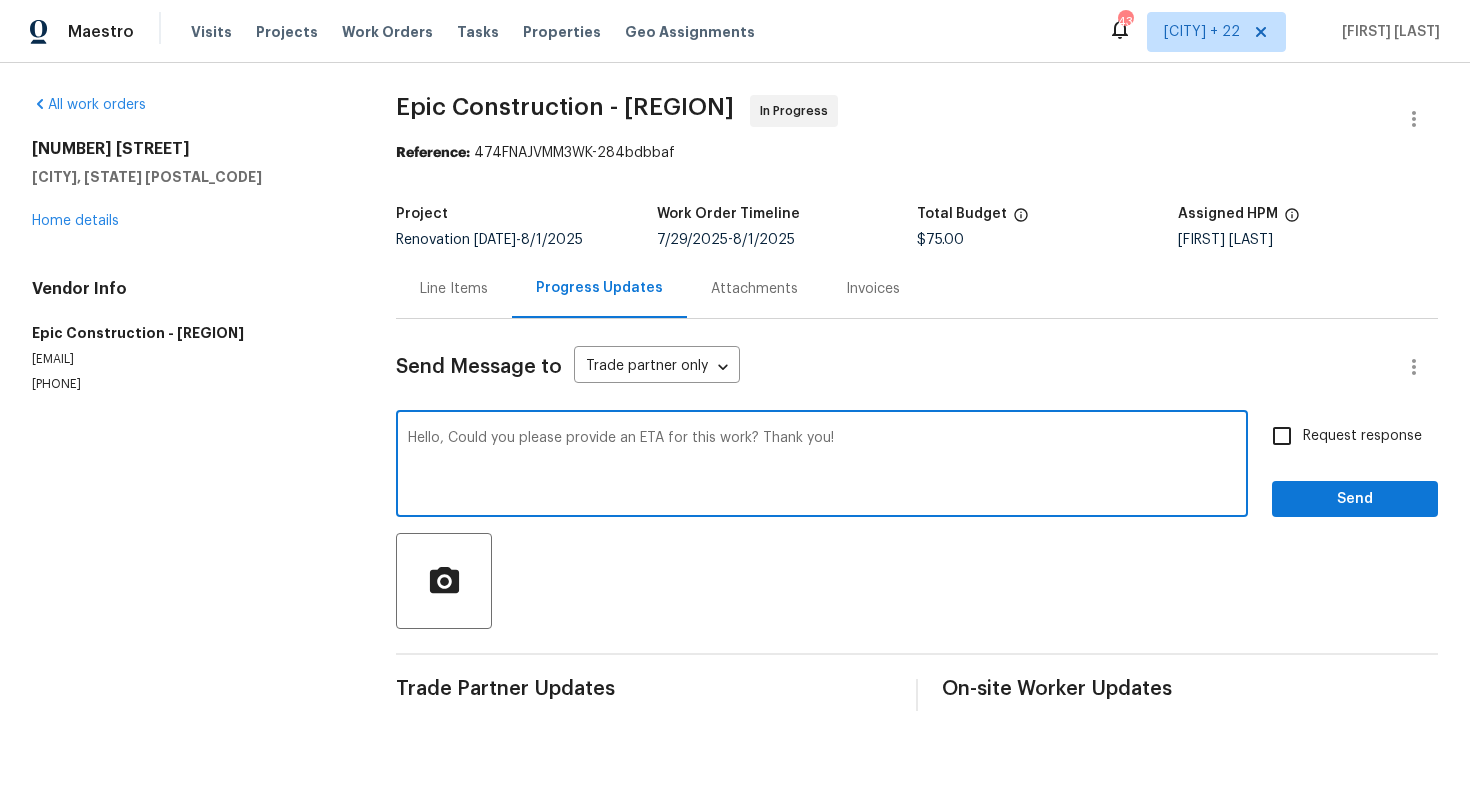 type on "Hello, Could you please provide an ETA for this work? Thank you!" 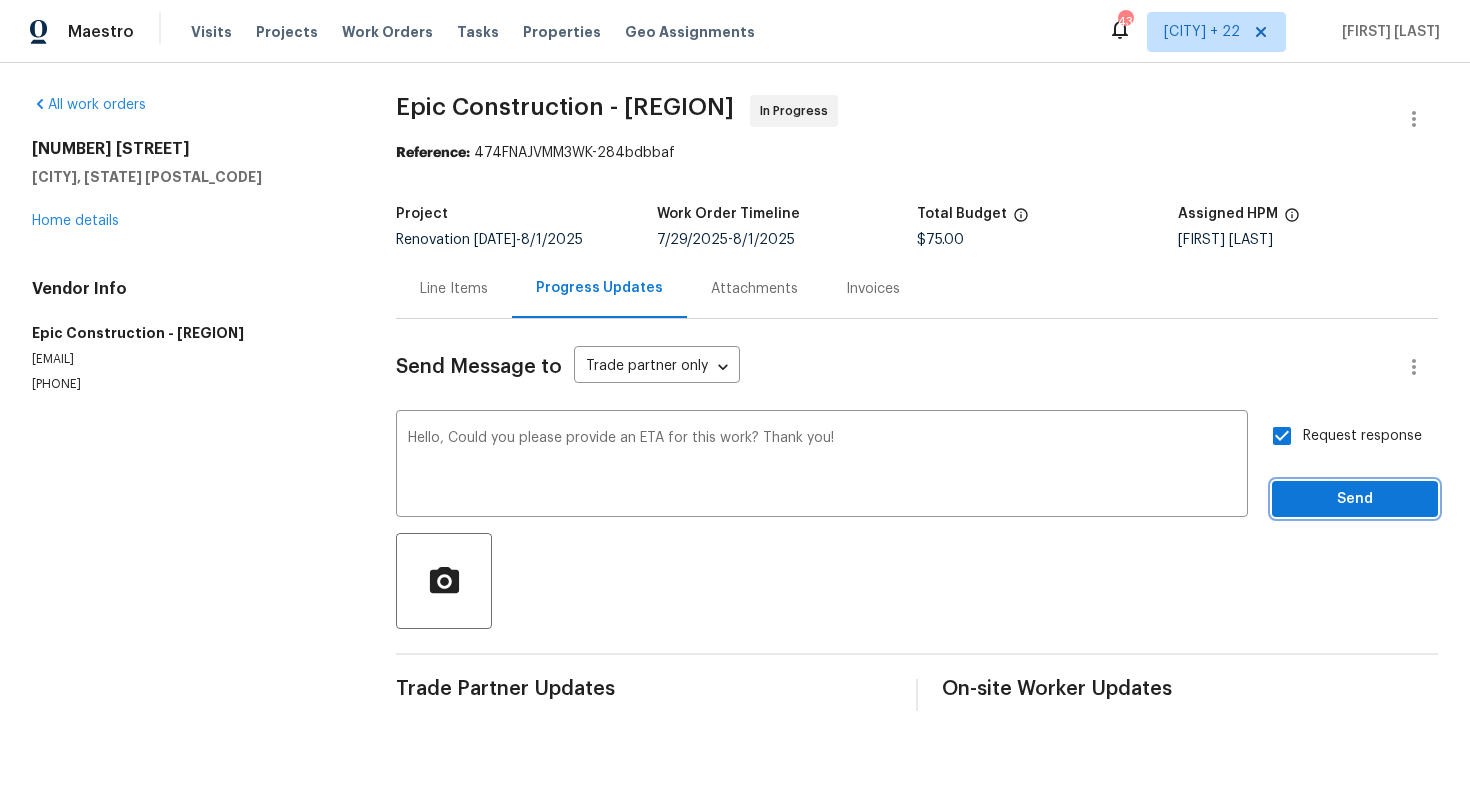 click on "Send" at bounding box center [1355, 499] 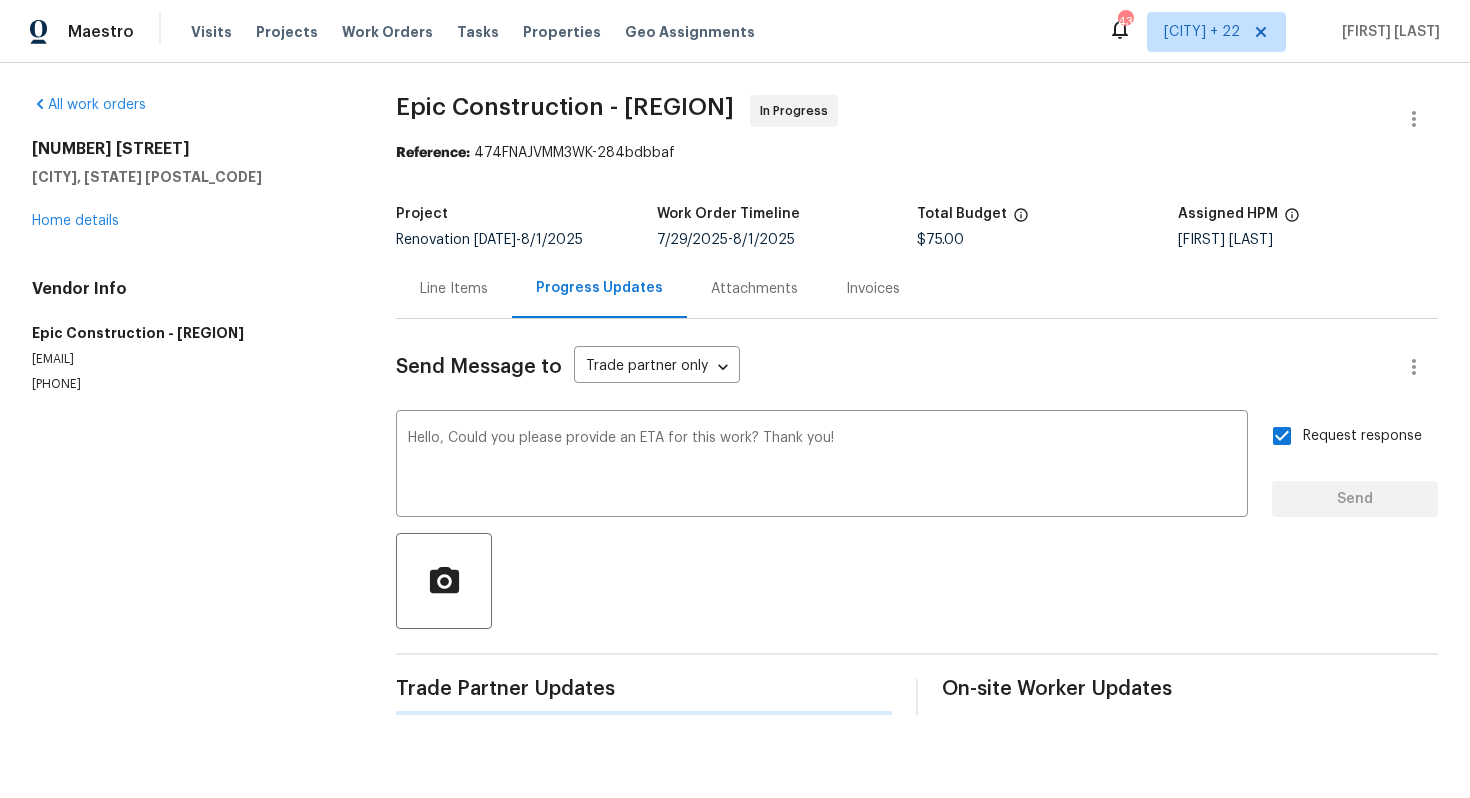 type 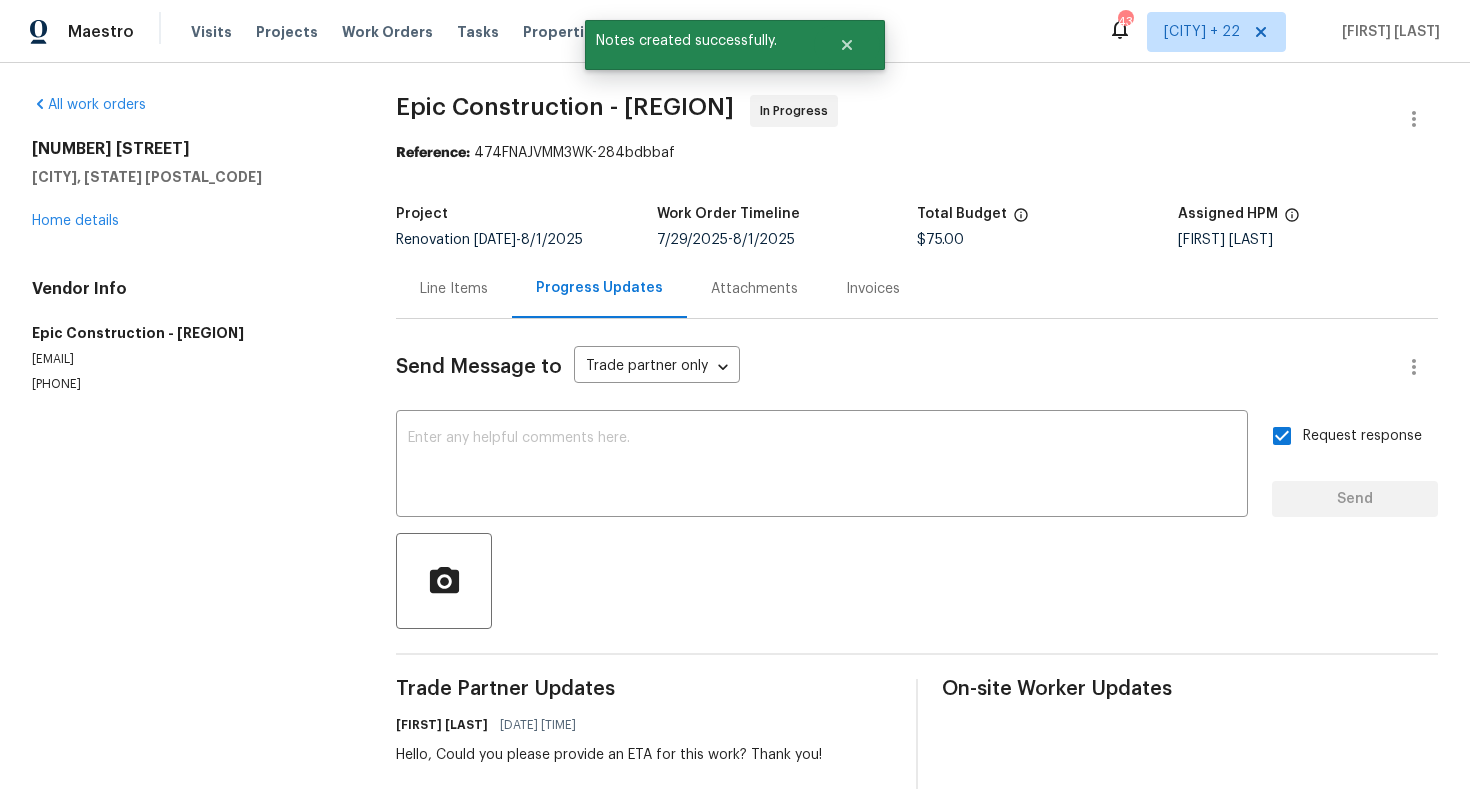 scroll, scrollTop: 24, scrollLeft: 0, axis: vertical 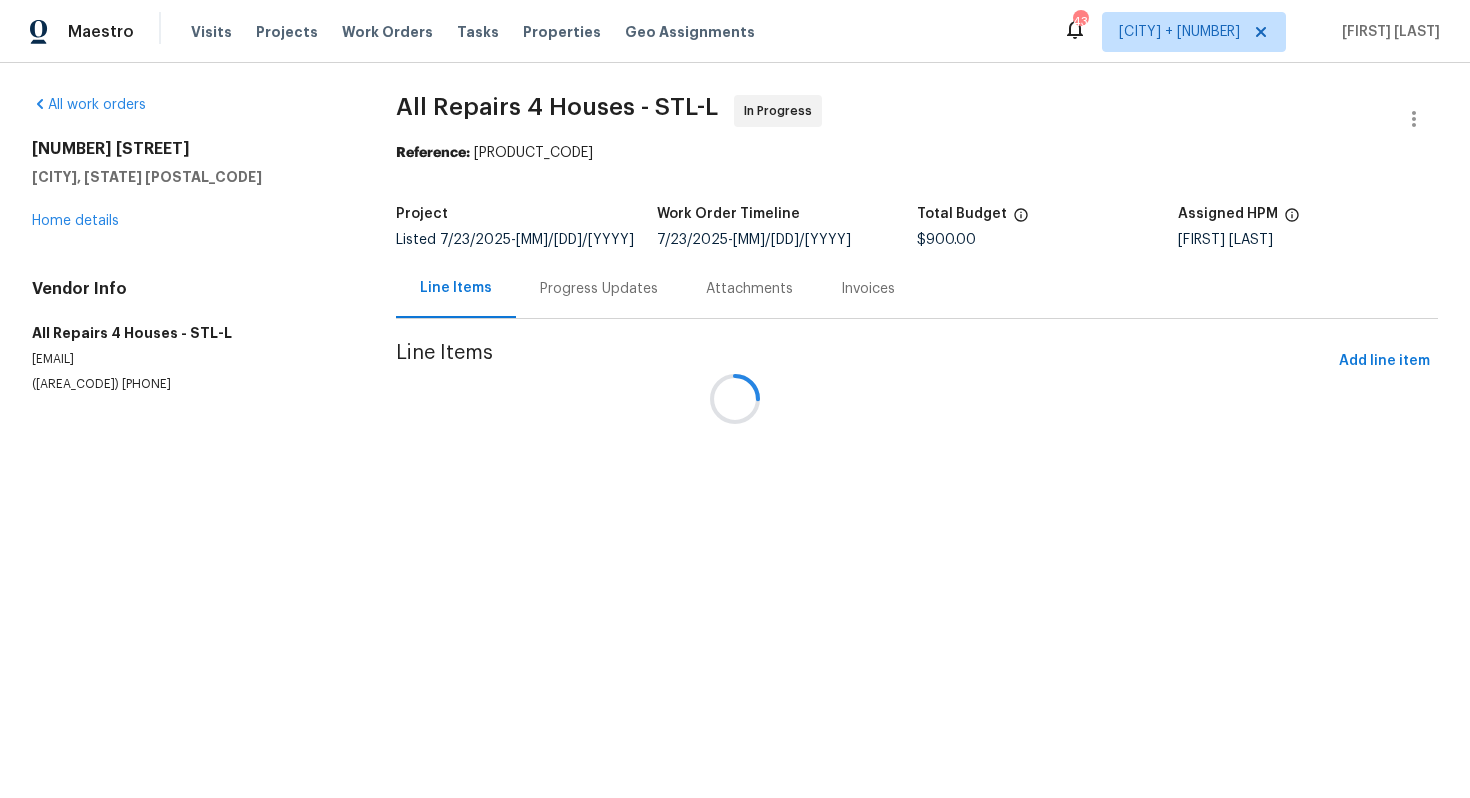 click at bounding box center (735, 399) 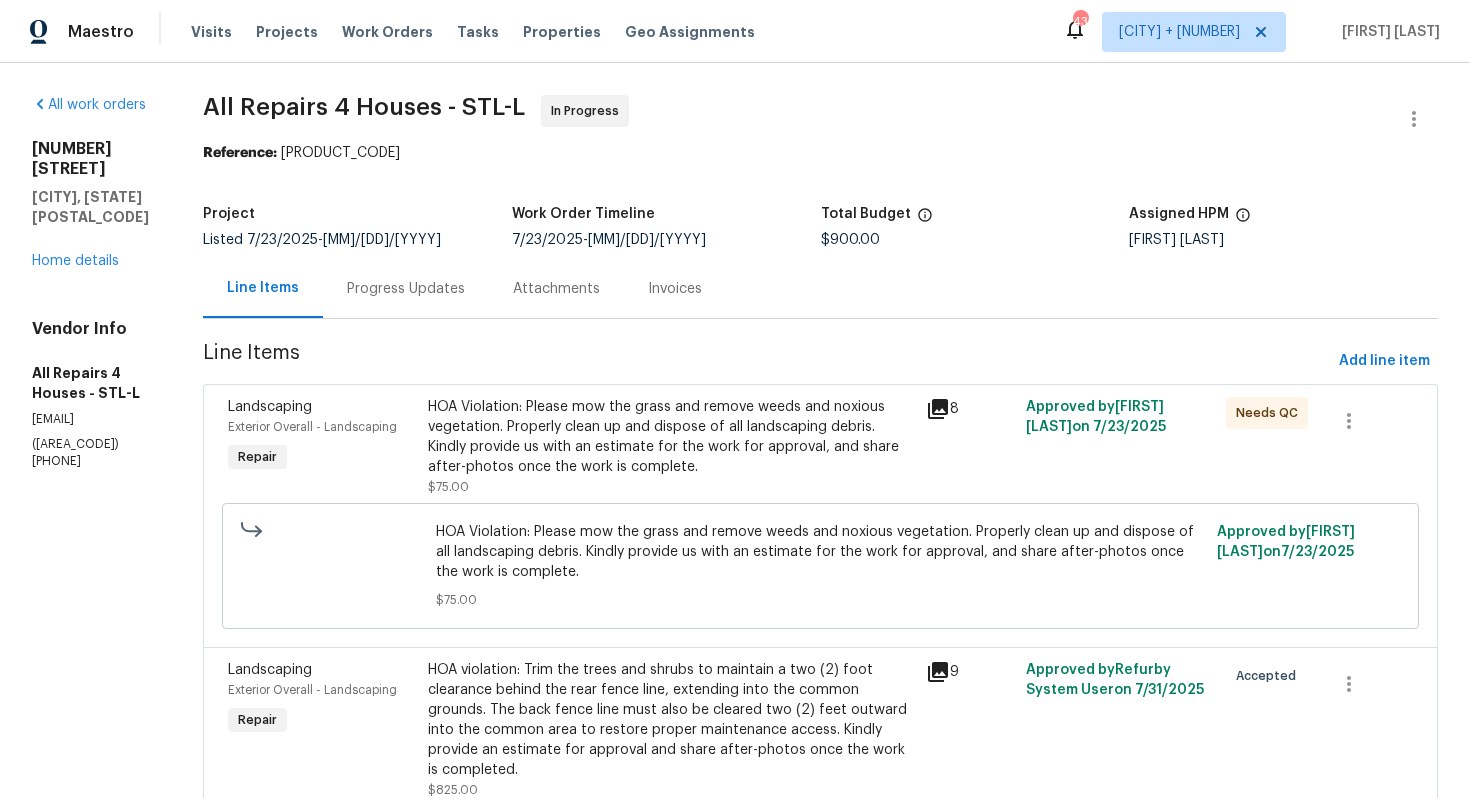 click on "Progress Updates" at bounding box center (406, 289) 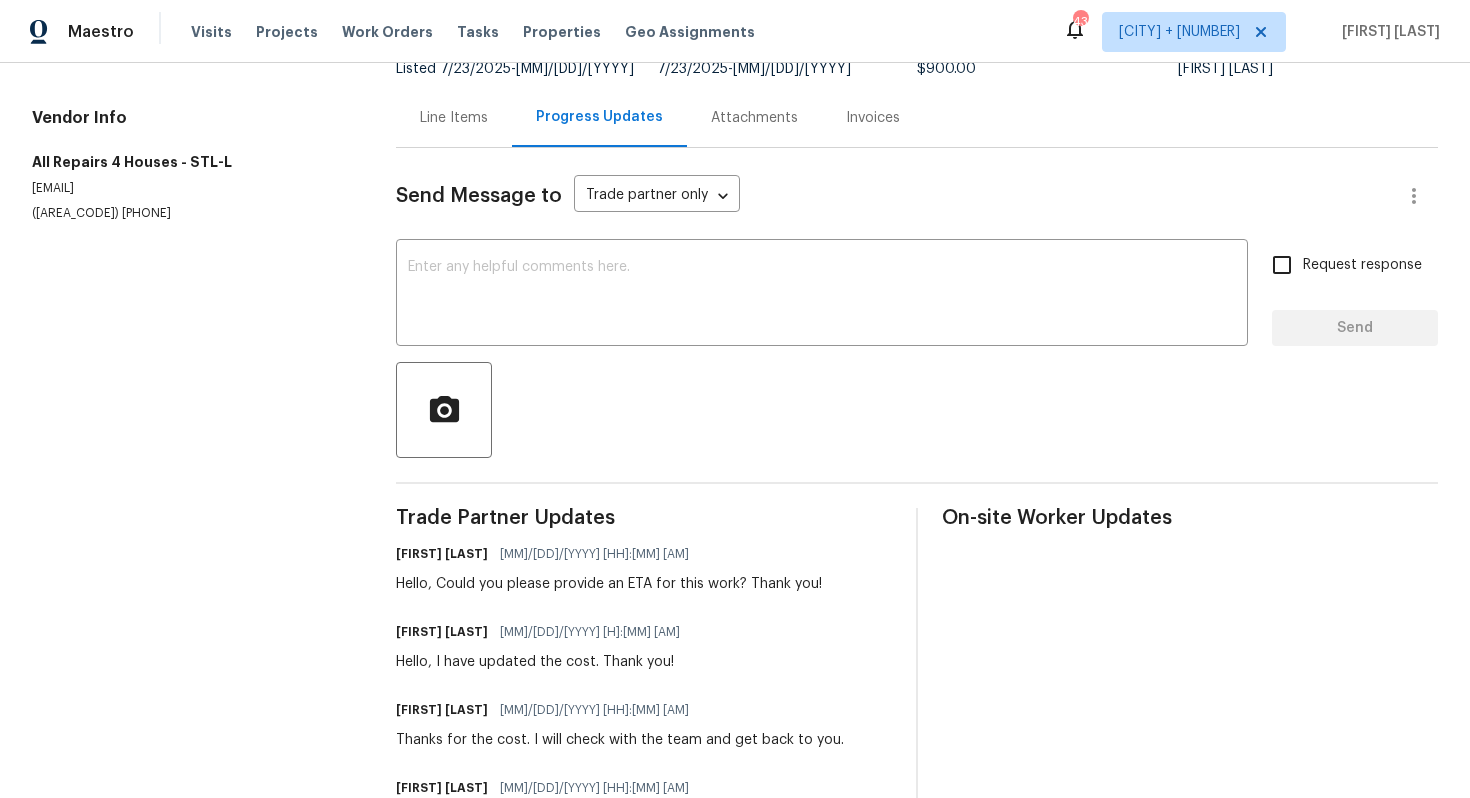 scroll, scrollTop: 178, scrollLeft: 0, axis: vertical 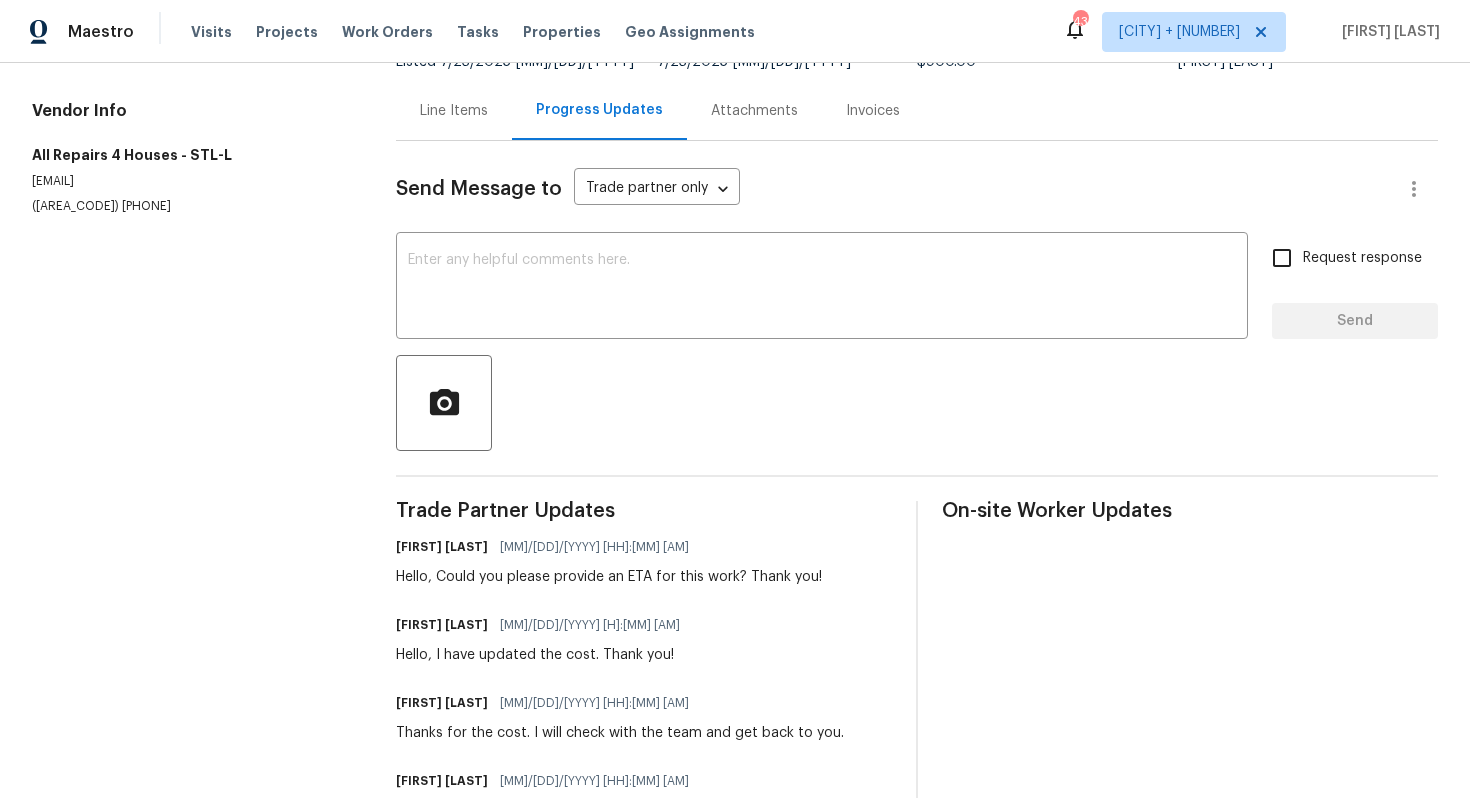 click on "Hello, Could you please provide an ETA for this work? Thank you!" at bounding box center (609, 577) 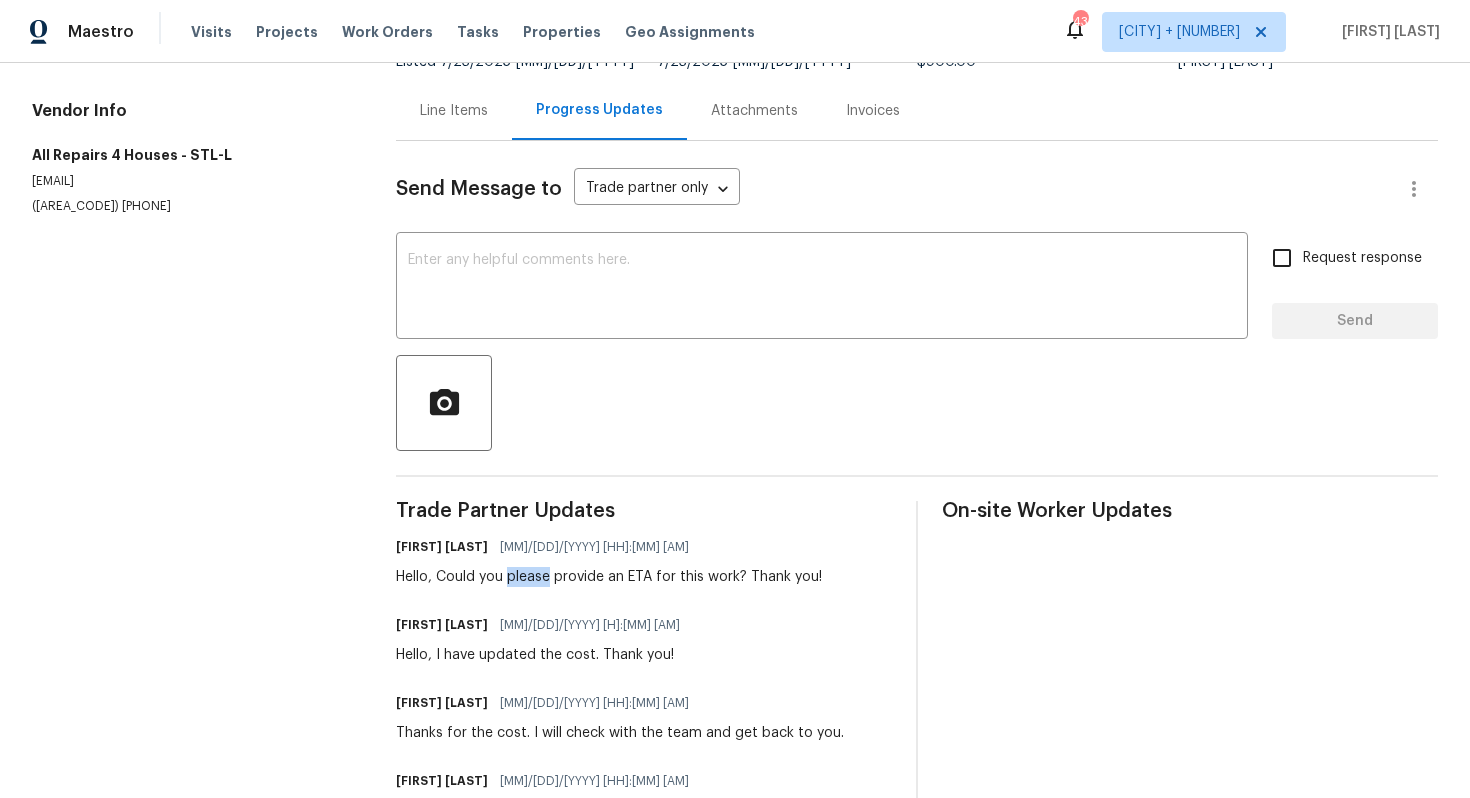 click on "Hello, Could you please provide an ETA for this work? Thank you!" at bounding box center (609, 577) 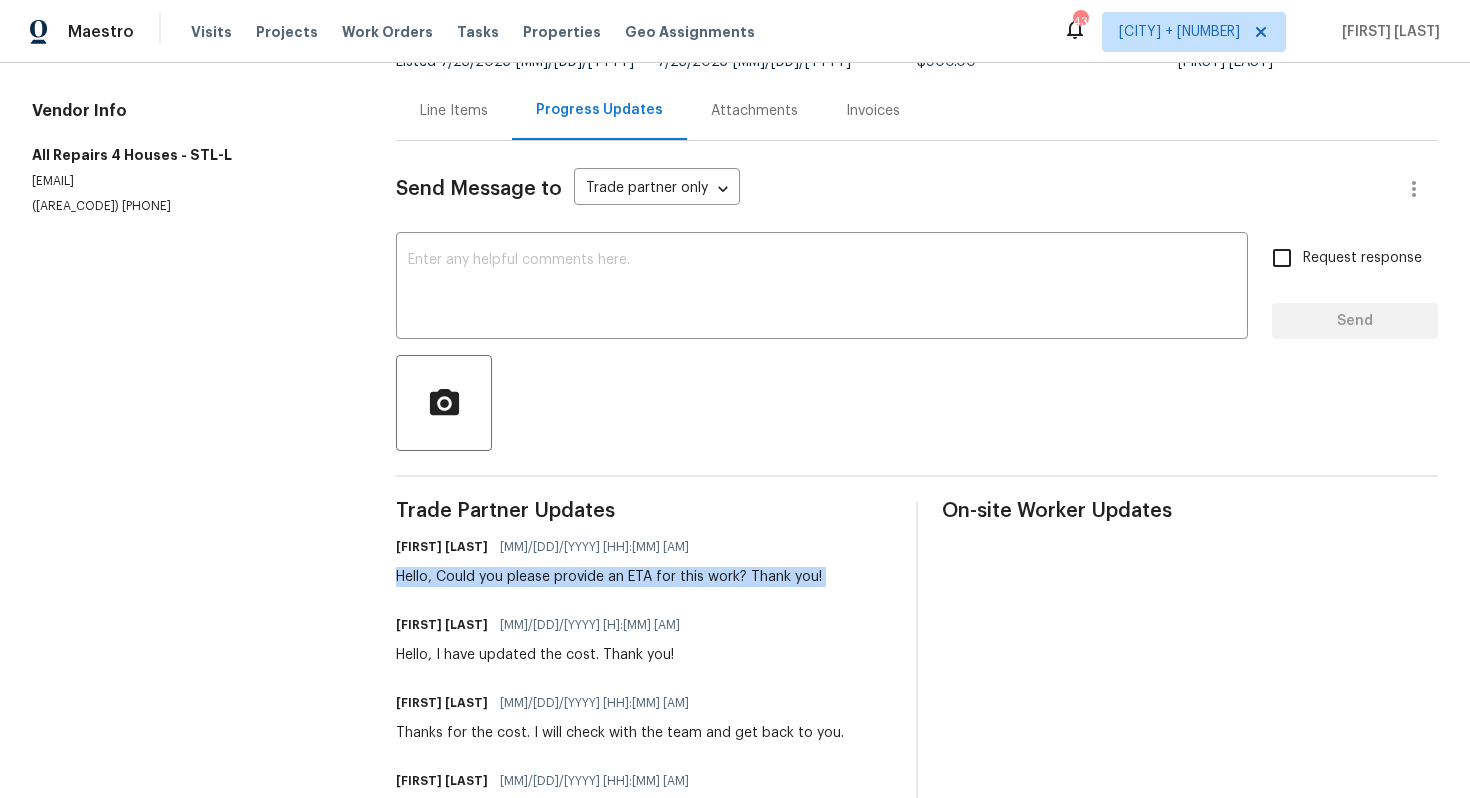 click on "Hello, Could you please provide an ETA for this work? Thank you!" at bounding box center [609, 577] 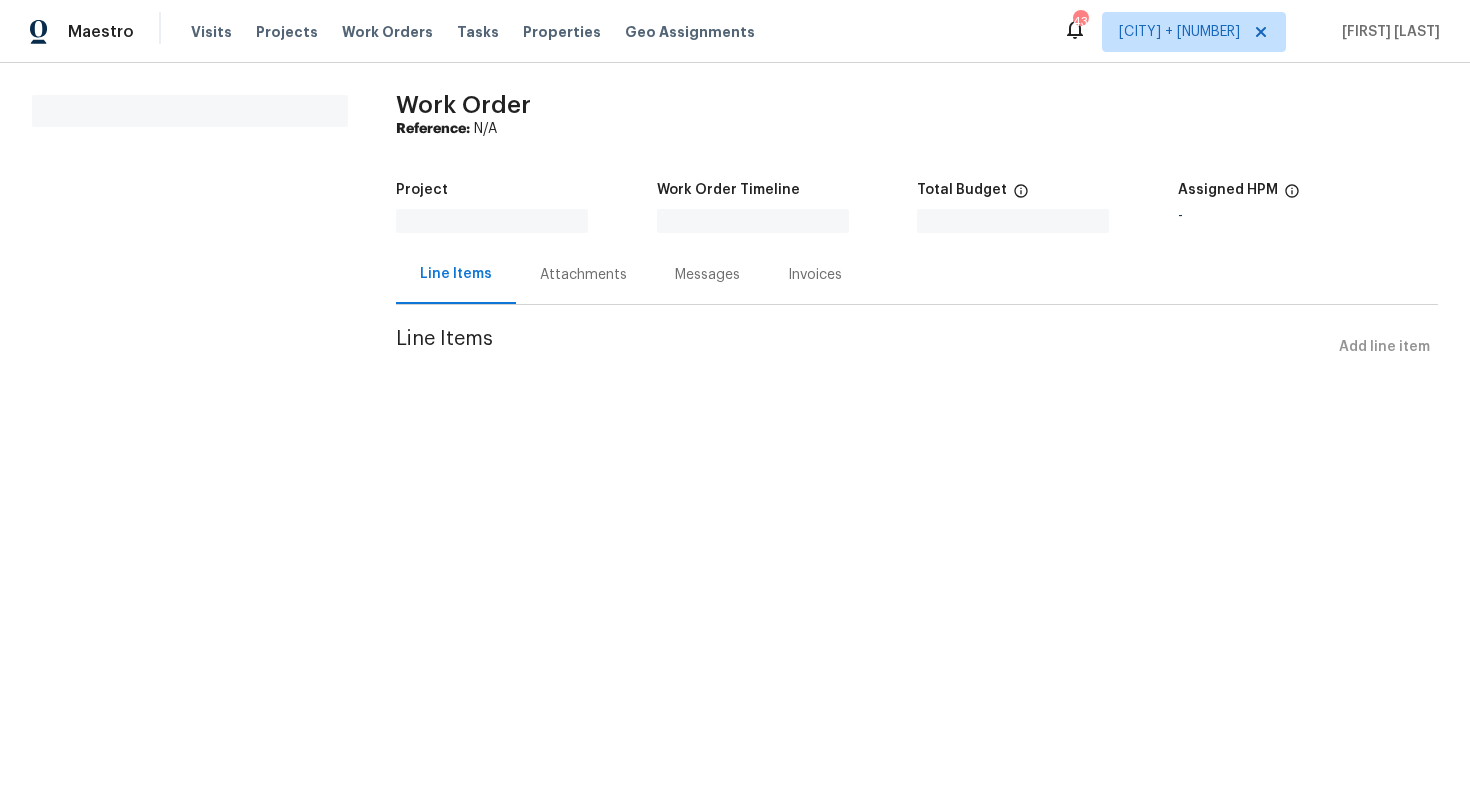 scroll, scrollTop: 0, scrollLeft: 0, axis: both 